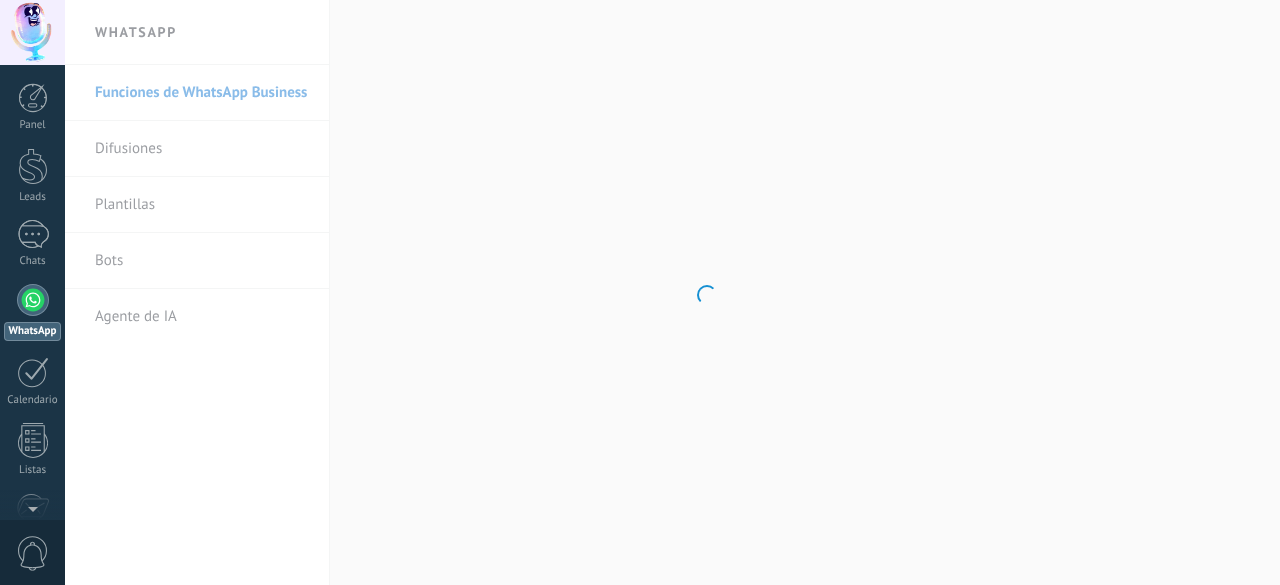 scroll, scrollTop: 0, scrollLeft: 0, axis: both 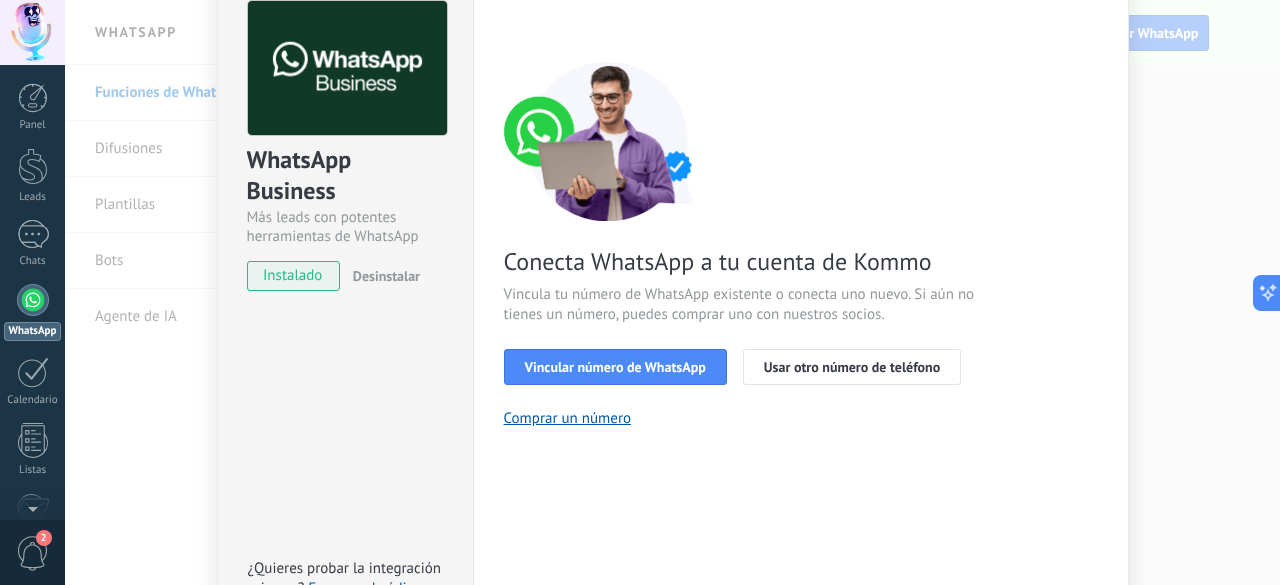 click on "WhatsApp Business Más leads con potentes herramientas de WhatsApp instalado Desinstalar ¿Quieres probar la integración primero?   Escanea el código QR   para ver cómo funciona. Configuraciones Autorizaciones This tab logs the users who have granted integration access to this account. If you want to to remove a user's ability to send requests to the account on behalf of this integration, you can revoke access. If access is revoked from all users, the integration will stop working. This app is installed, but no one has given it access yet. WhatsApp Cloud API más _:  Guardar < Volver 1 Seleccionar aplicación 2 Conectar Facebook  3 Finalizar configuración Conecta WhatsApp a tu cuenta de Kommo Vincula tu número de WhatsApp existente o conecta uno nuevo. Si aún no tienes un número, puedes comprar uno con nuestros socios. Vincular número de WhatsApp Usar otro número de teléfono Comprar un número ¿Necesitas ayuda?" at bounding box center [672, 292] 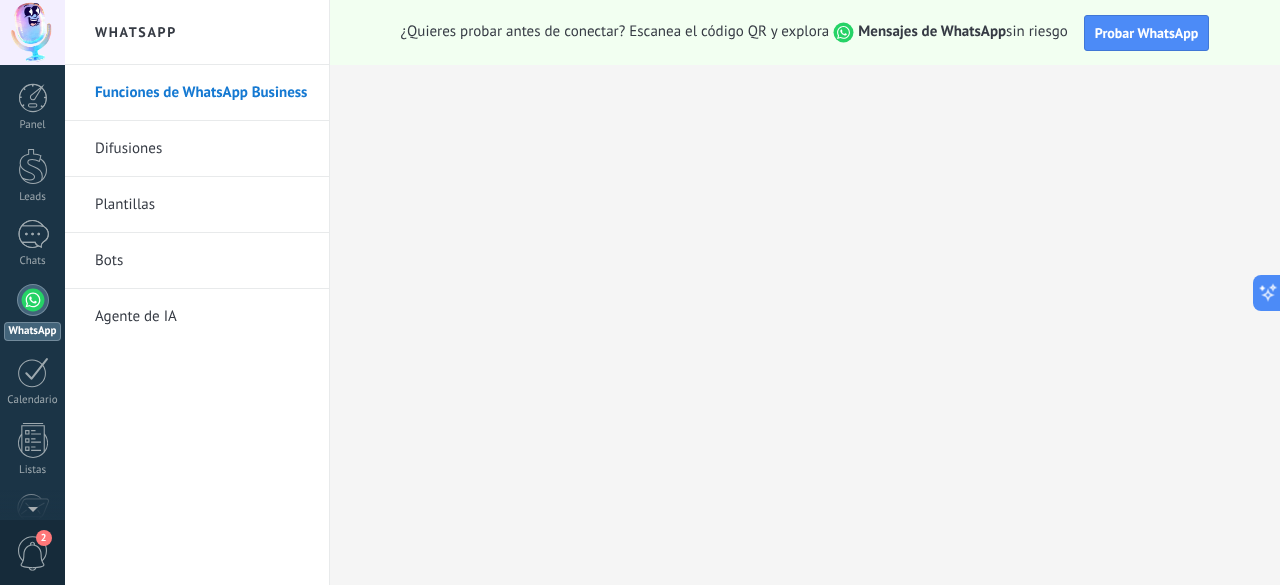 scroll, scrollTop: 0, scrollLeft: 0, axis: both 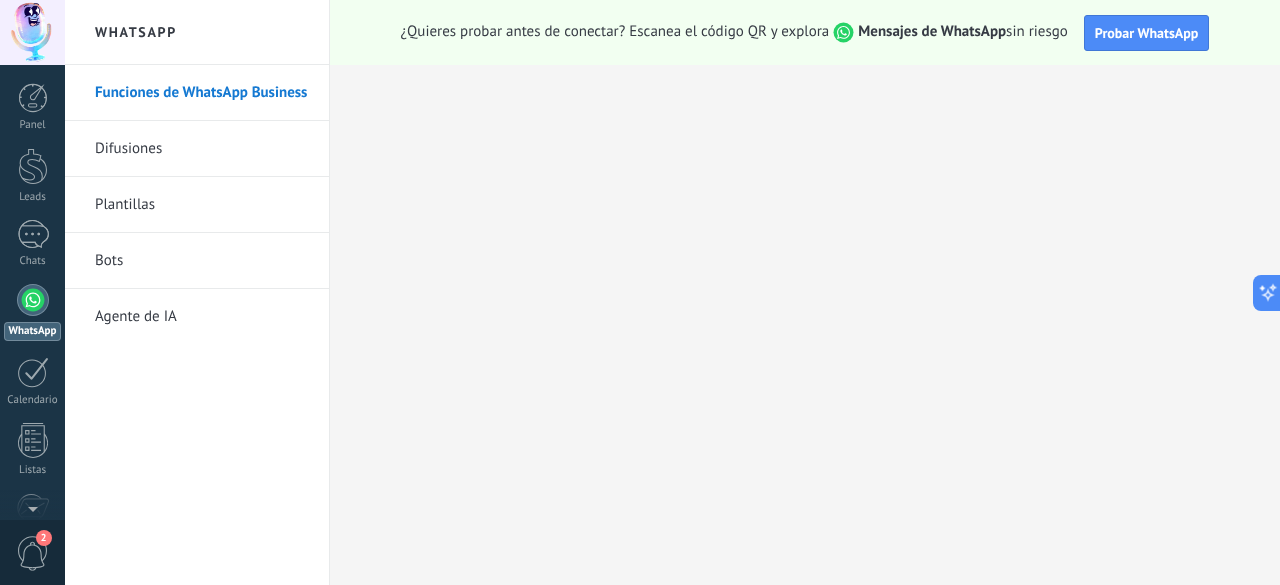 click at bounding box center [33, 300] 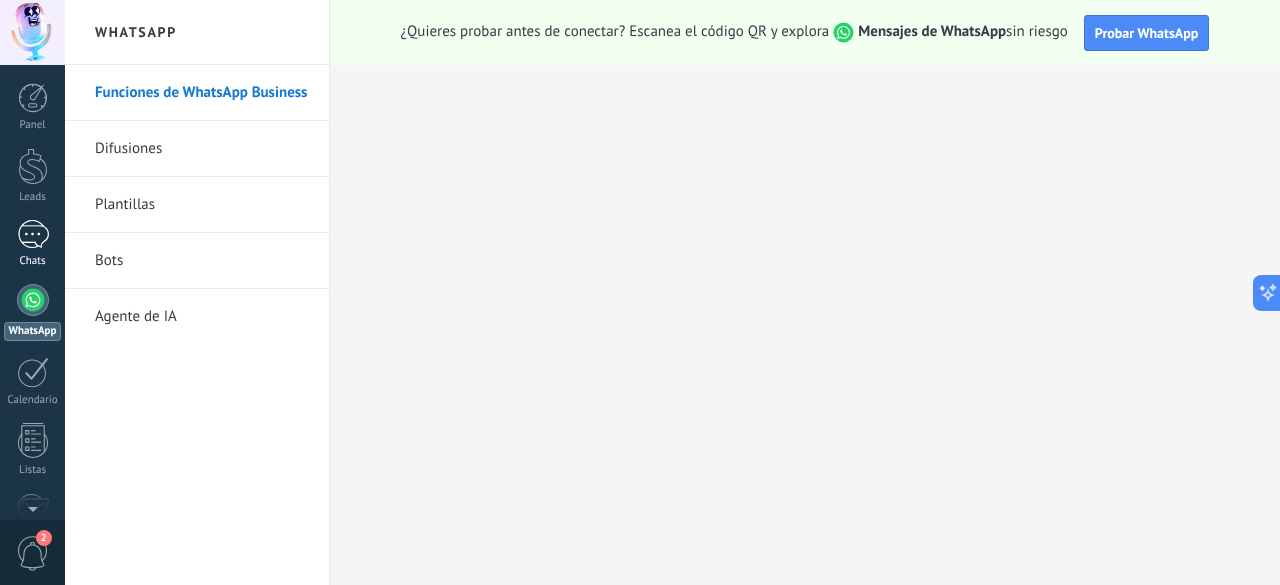 click at bounding box center (33, 234) 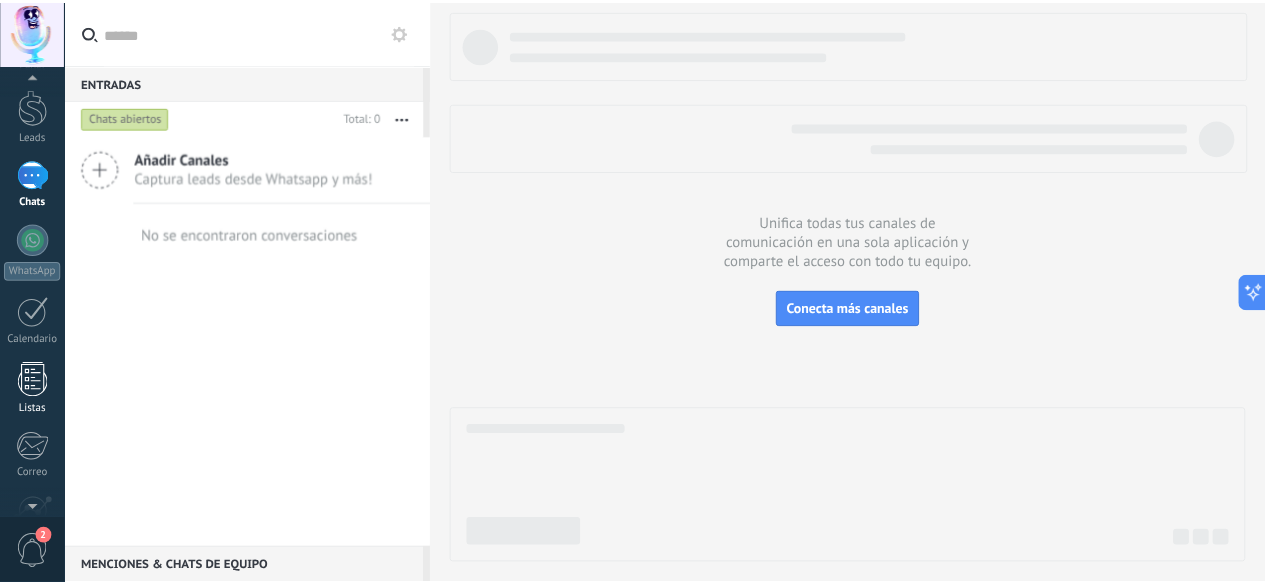 scroll, scrollTop: 0, scrollLeft: 0, axis: both 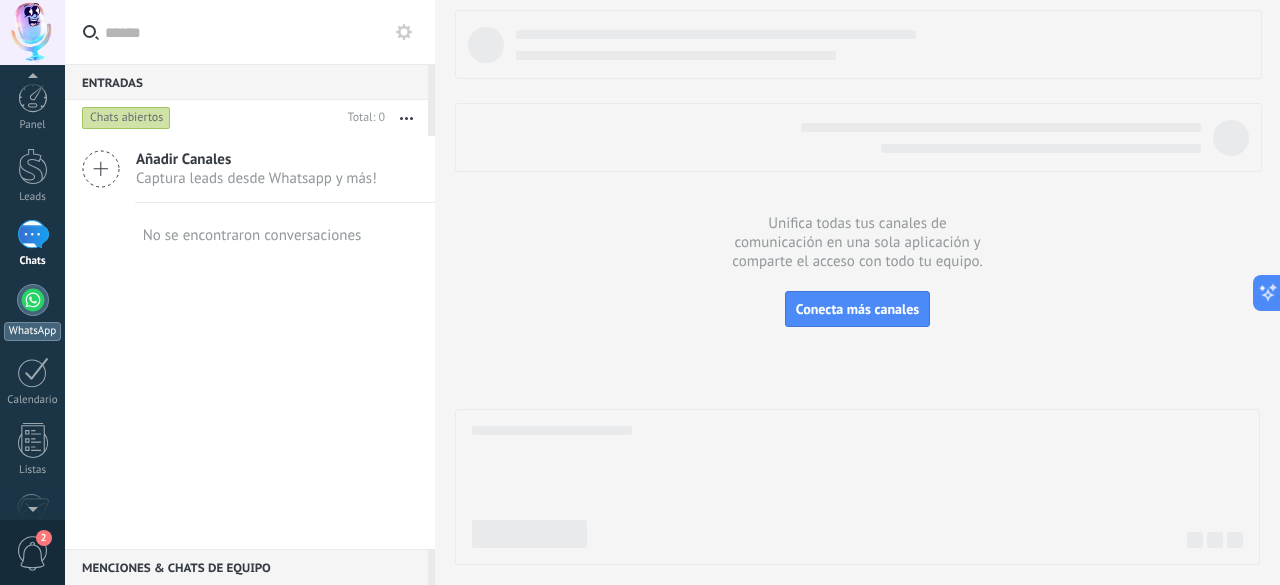 click at bounding box center [33, 300] 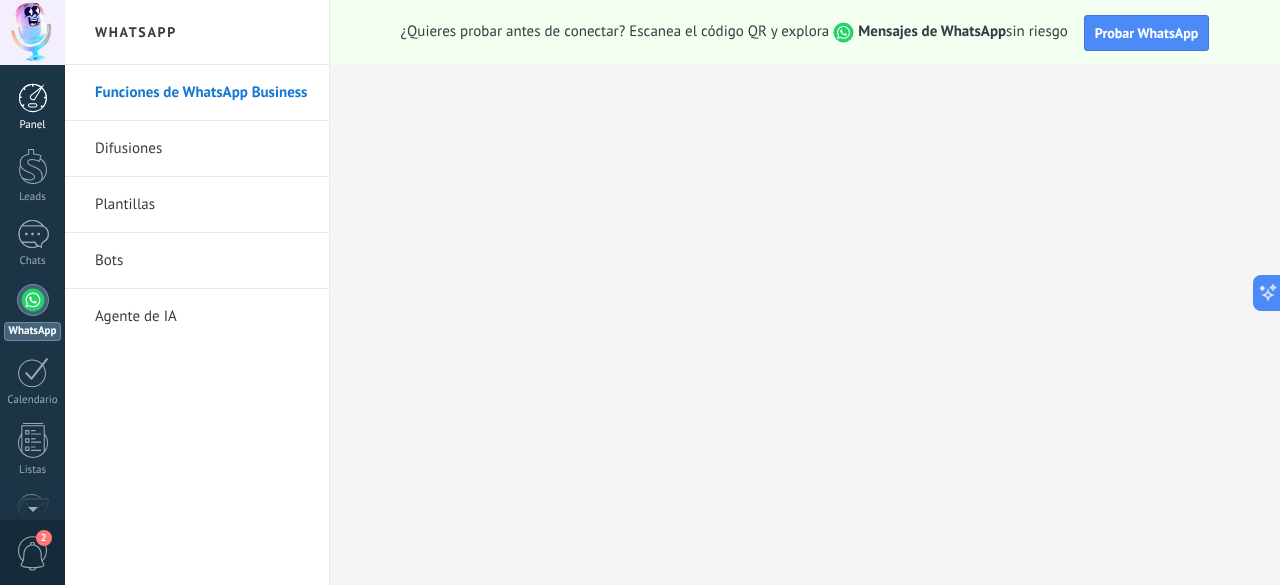 click at bounding box center [33, 98] 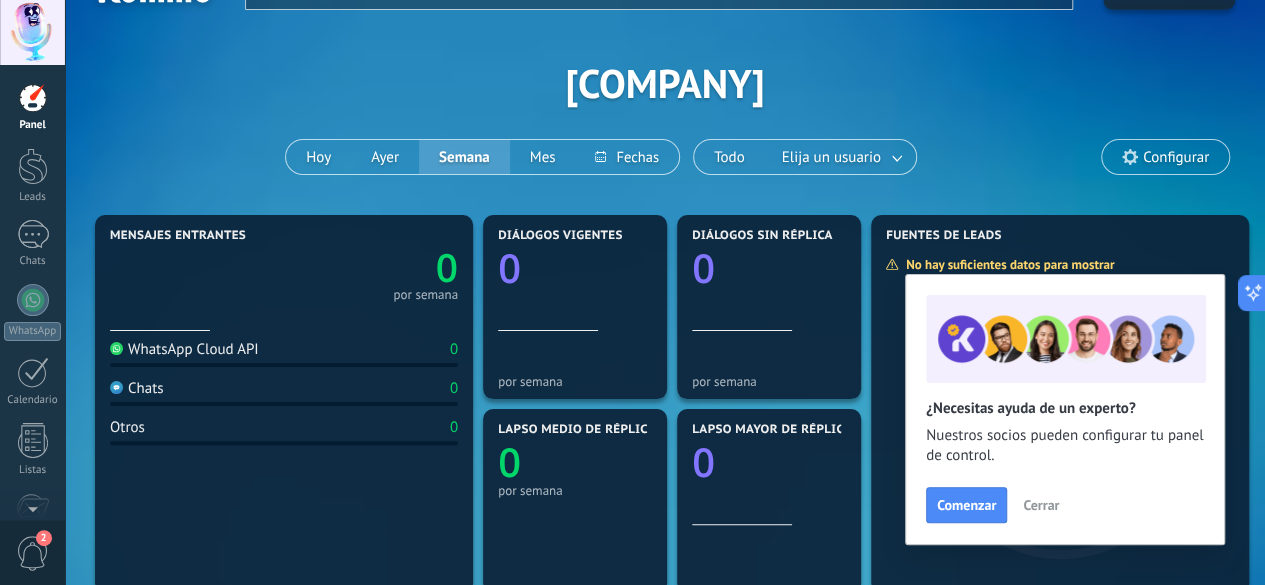 scroll, scrollTop: 0, scrollLeft: 0, axis: both 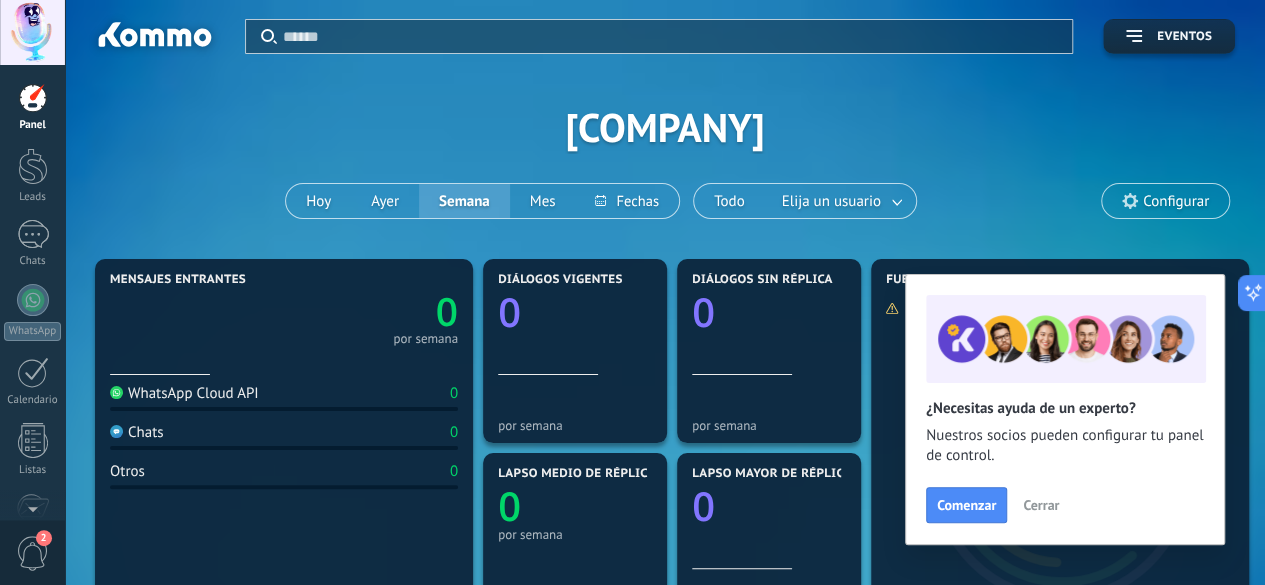 click on "Configurar" at bounding box center (1165, 201) 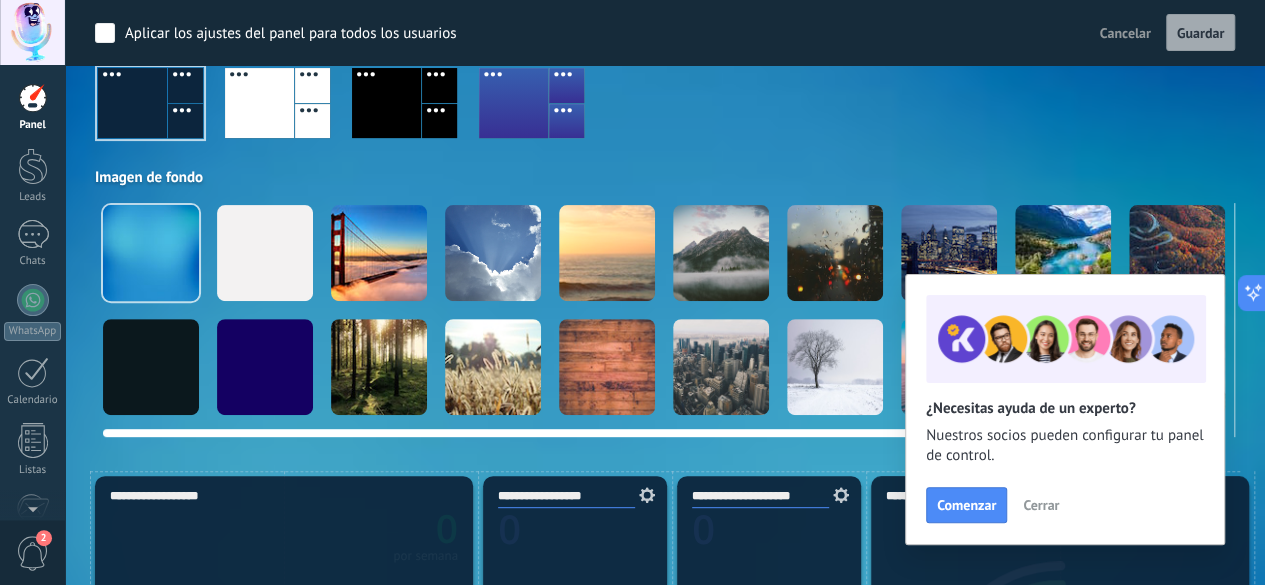 scroll, scrollTop: 300, scrollLeft: 0, axis: vertical 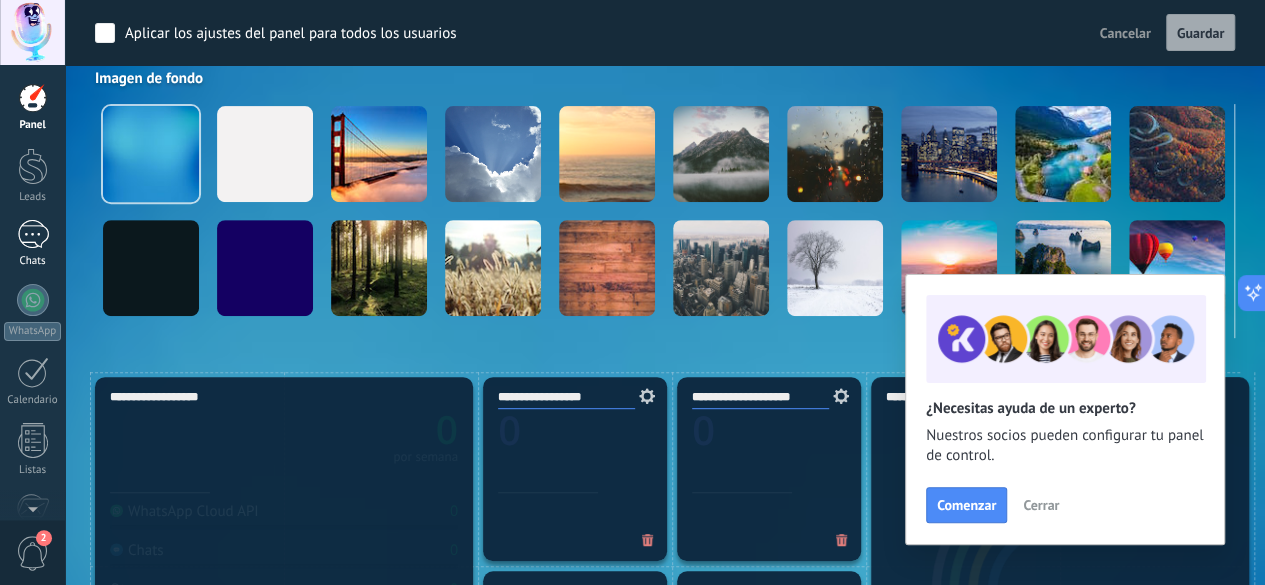 click at bounding box center (33, 234) 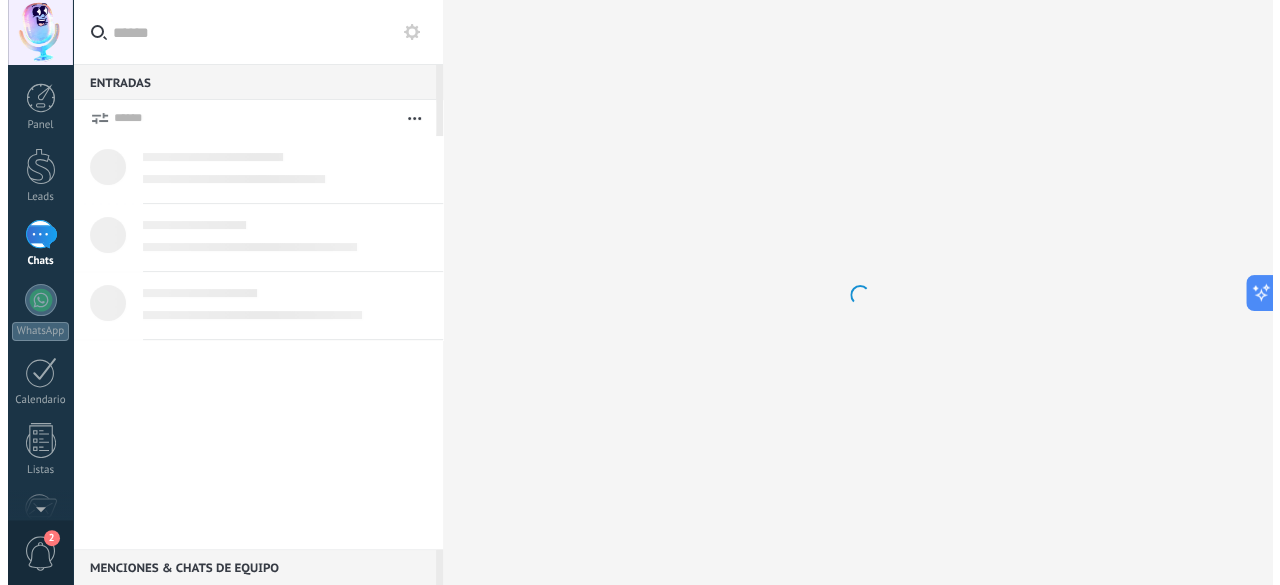 scroll, scrollTop: 0, scrollLeft: 0, axis: both 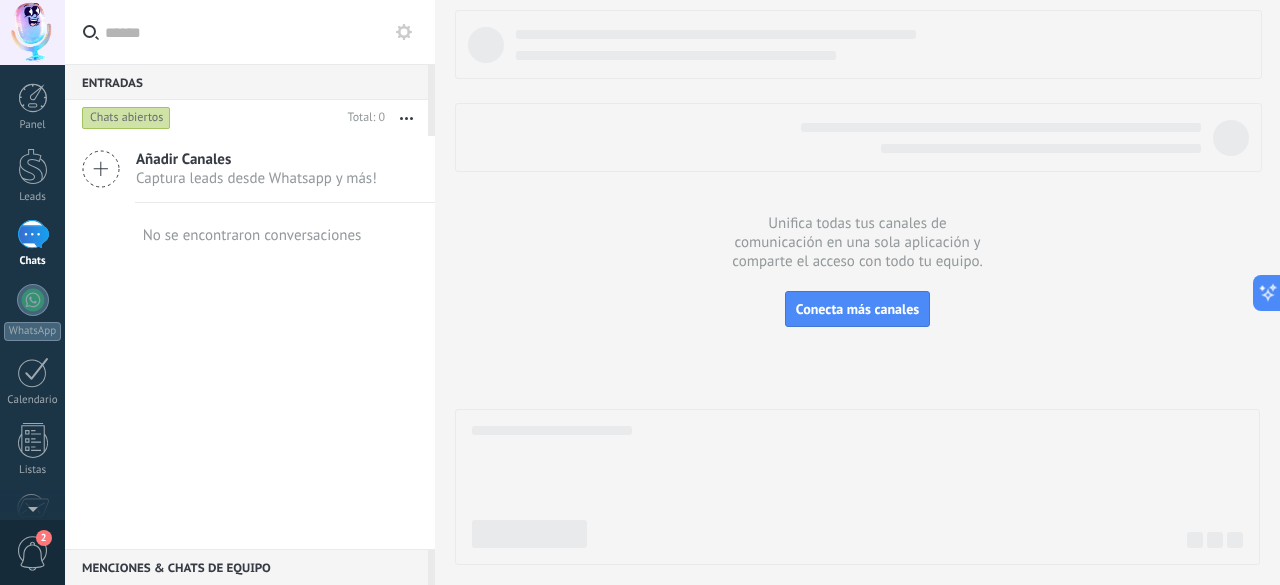 click 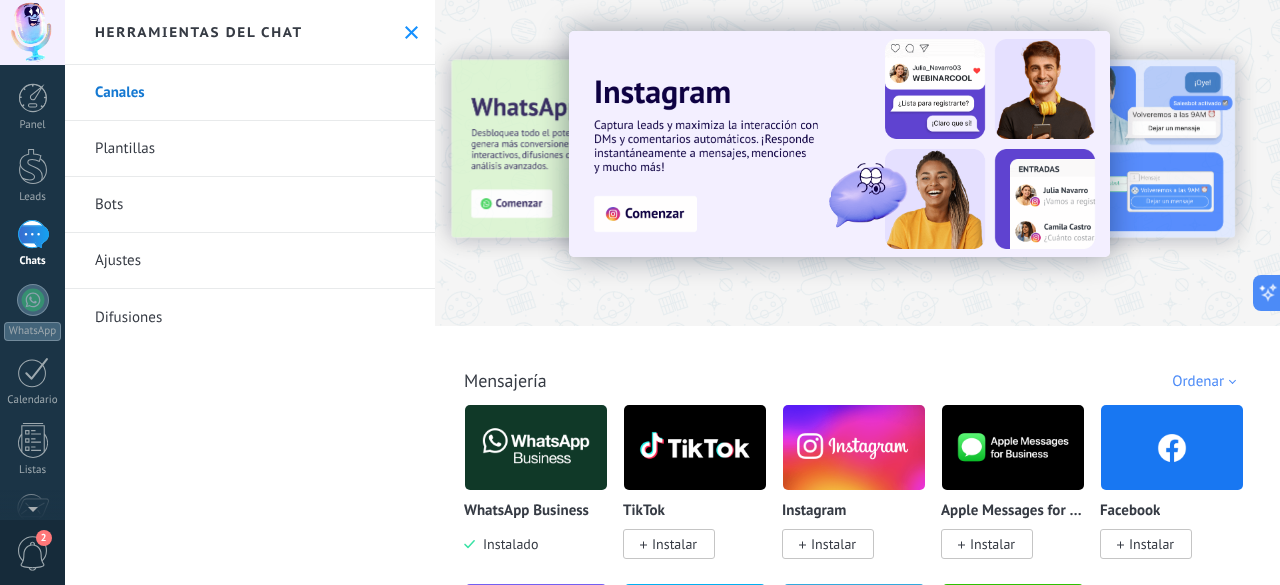 click on "Ajustes" at bounding box center (250, 261) 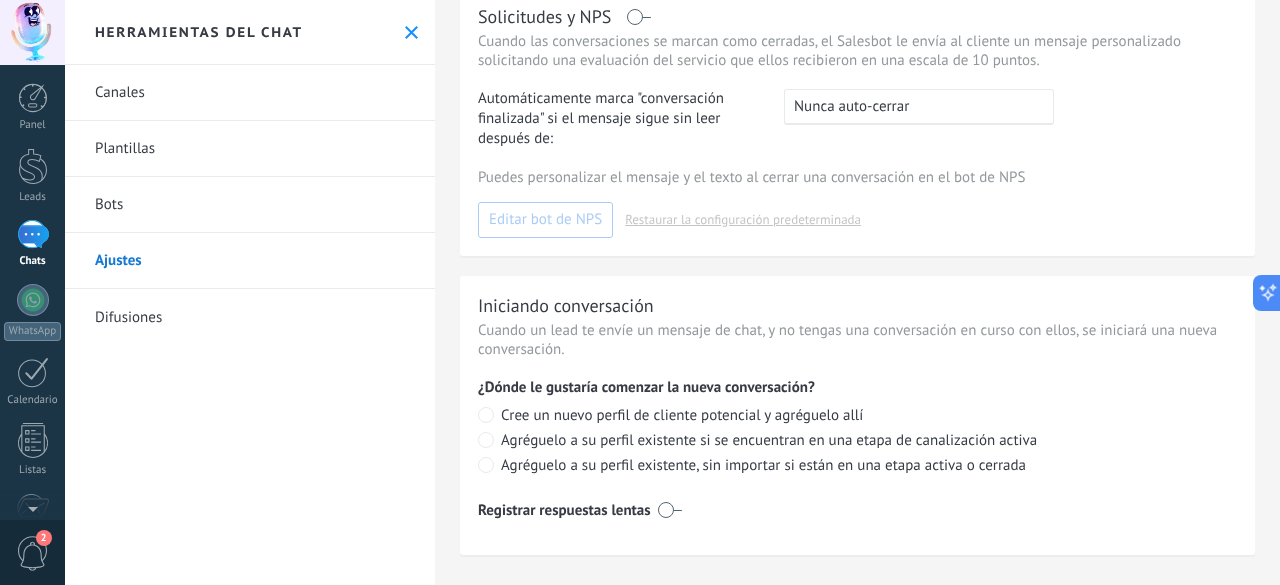 scroll, scrollTop: 649, scrollLeft: 0, axis: vertical 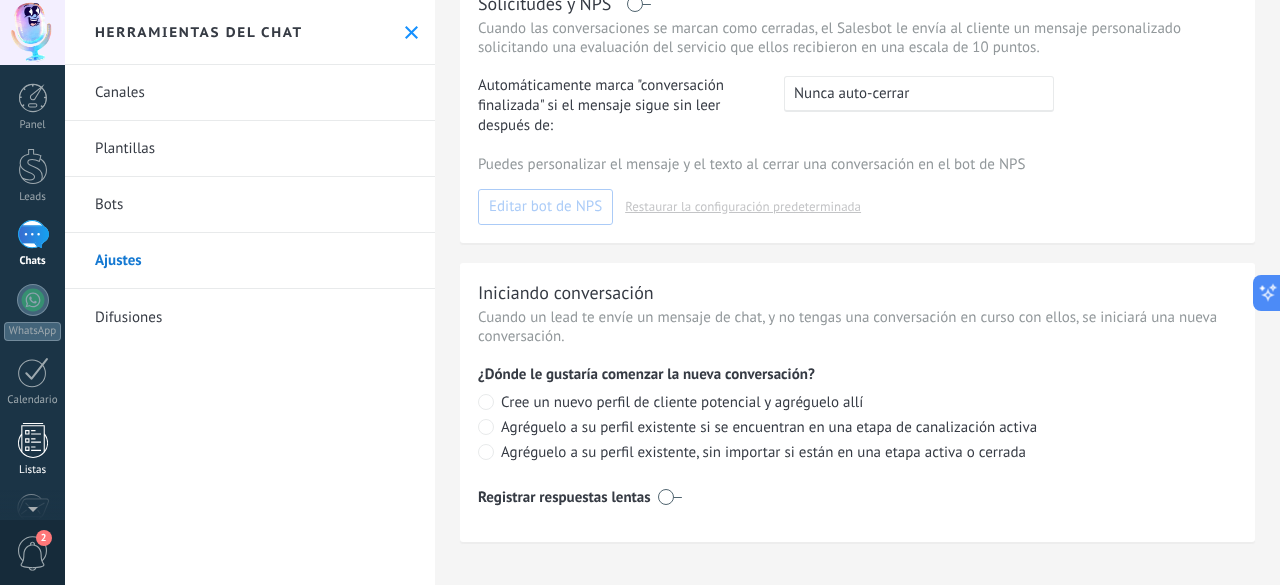 click at bounding box center (33, 440) 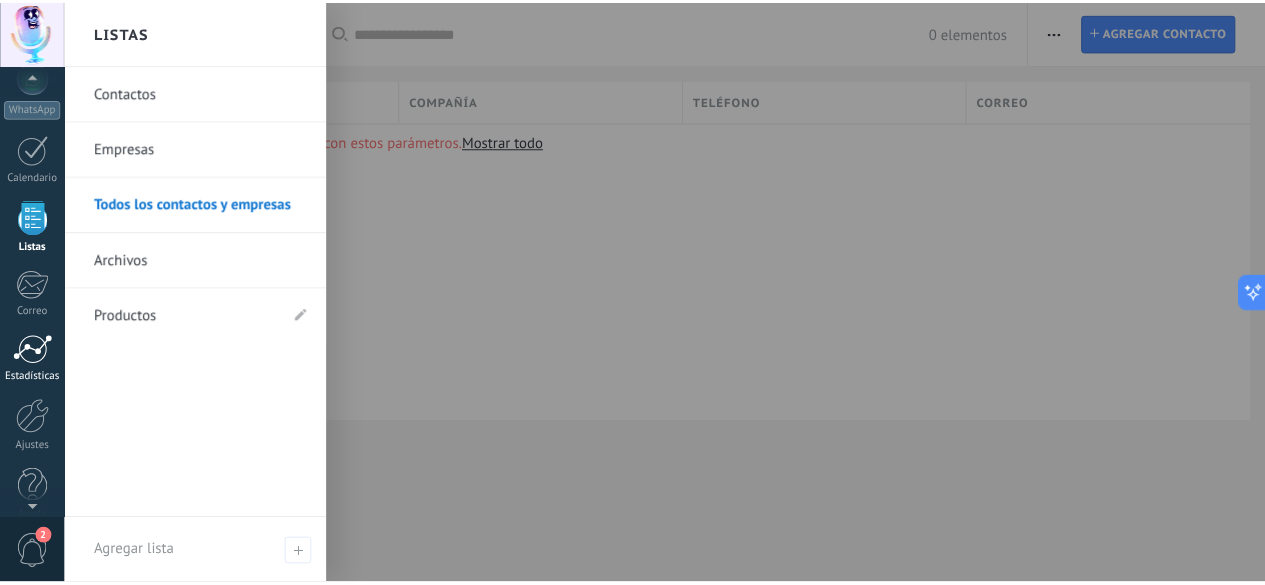 scroll, scrollTop: 245, scrollLeft: 0, axis: vertical 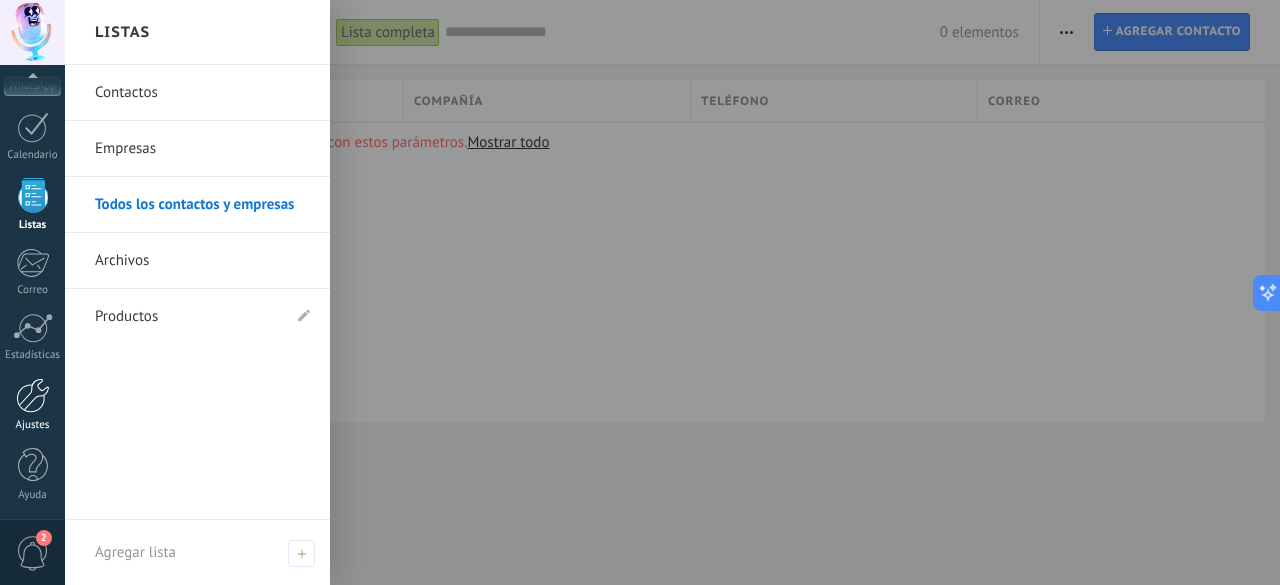 click at bounding box center (33, 395) 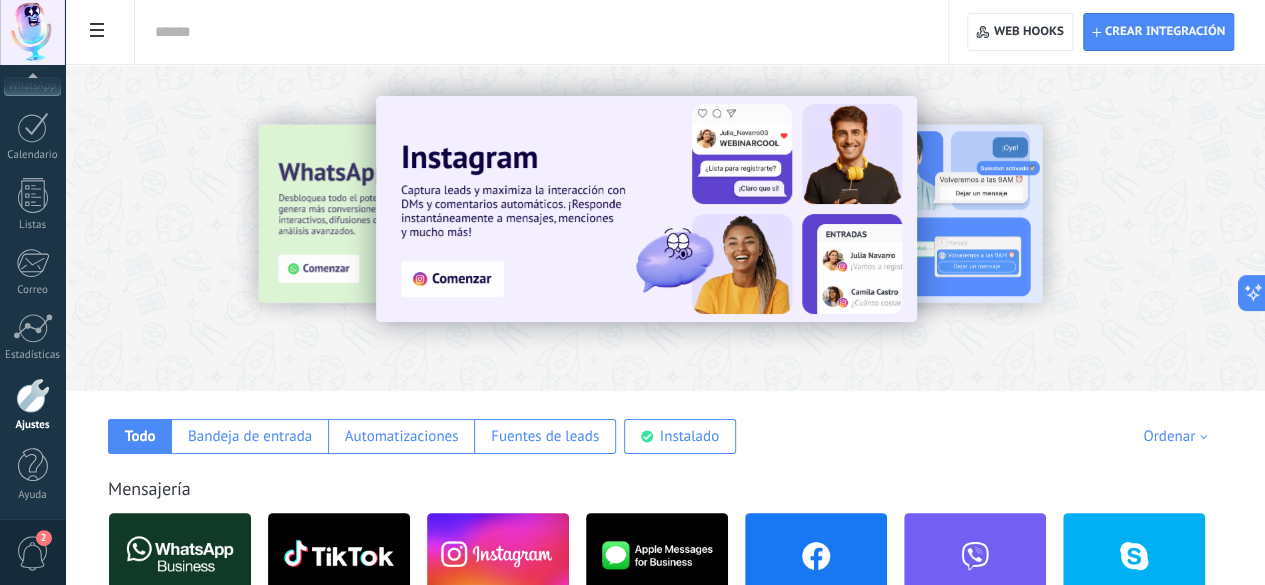 scroll, scrollTop: 100, scrollLeft: 0, axis: vertical 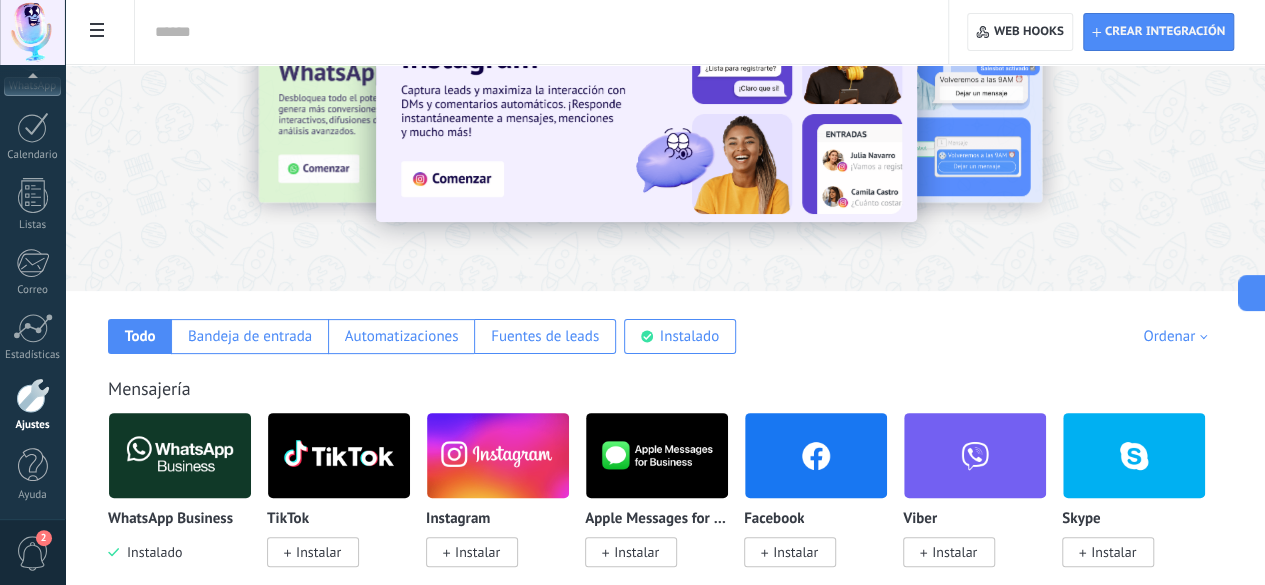 click on "Plantillas" at bounding box center [-116, 317] 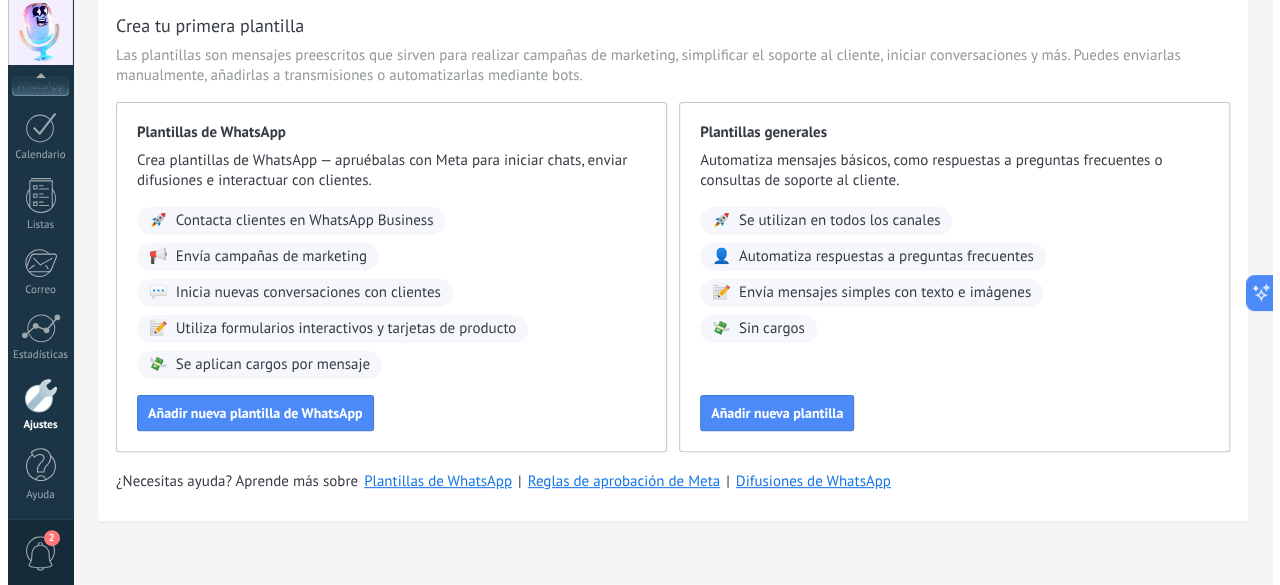 scroll, scrollTop: 100, scrollLeft: 0, axis: vertical 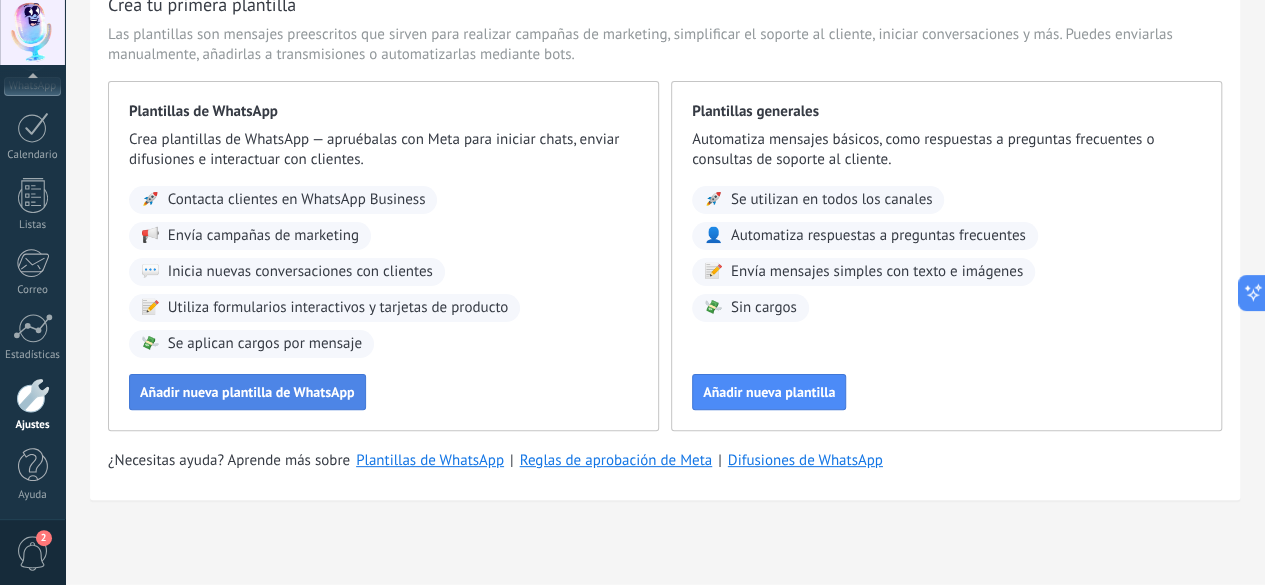 click on "Añadir nueva plantilla de WhatsApp" at bounding box center [247, 392] 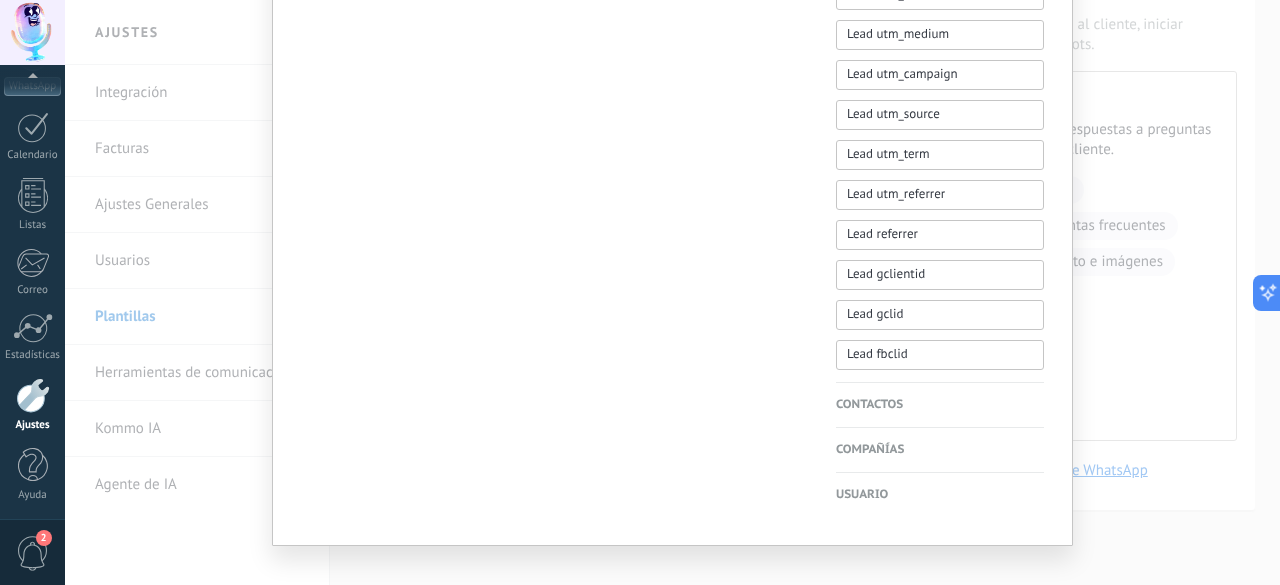 scroll, scrollTop: 1024, scrollLeft: 0, axis: vertical 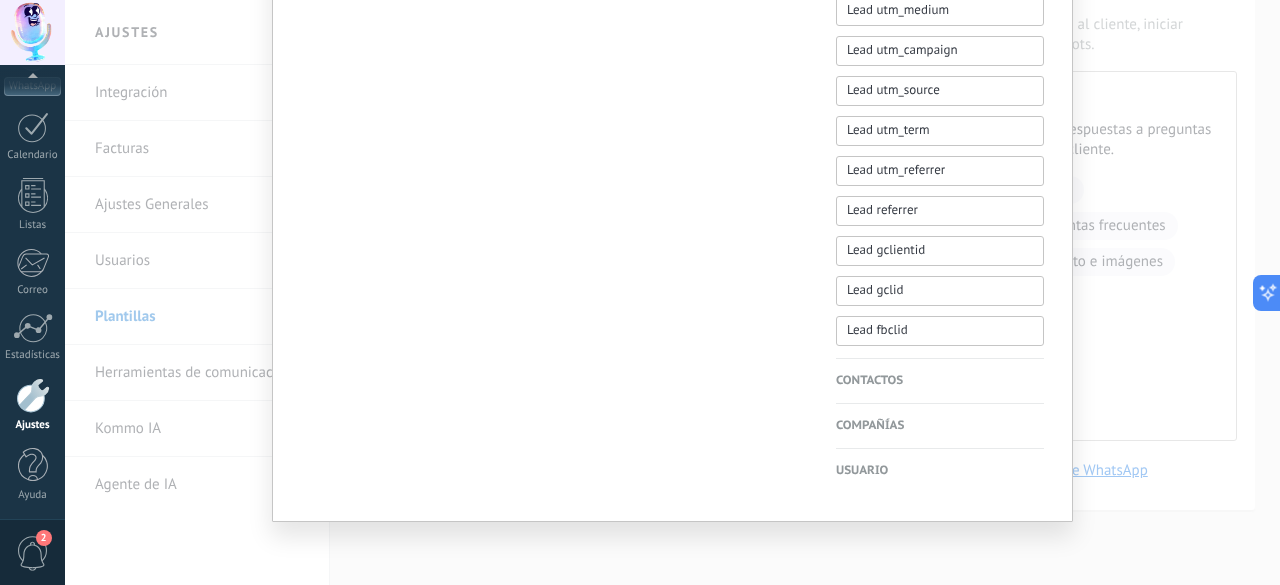click on "Nueva plantilla Cancelar Guardar borrador Enviar a revisión Kommo Demo WABA ID: [NUMBER] Esta plantilla puede ser usado por todos los números de teléfonos conectados a [Kommo Demo ([NUMBER])]: [PHONE] Categoria: MARKETING Tipo de mensaje: Custom Idioma: Español (Español ES) Encabezado (Opcional) Sin encabezado Cuerpo del texto Pie de página (Opcional) Botones (Opcional) Respuesta rápida Llamado de acción Leads Nombre del lead Etapa del lead Presupuesto Lead URL de la página para compartir con los clientes Lead usuario responsable (Email) Lead ID Lead usuario responsable Lead teléfono de usuario responsable Lead usuario responsable (ID) Lead utm_content Lead utm_medium Lead utm_campaign Lead utm_source Lead utm_term Lead utm_referrer Lead referrer Lead gclientid Lead gclid Lead fbclid Contactos Nombre del contacto Nombre Apellido Contacto ID Contacto usuario responsable Contacto teléfono de usuario responsable Contacto usuario responsable (ID) Contacto teléfono (Celular)" at bounding box center (672, 292) 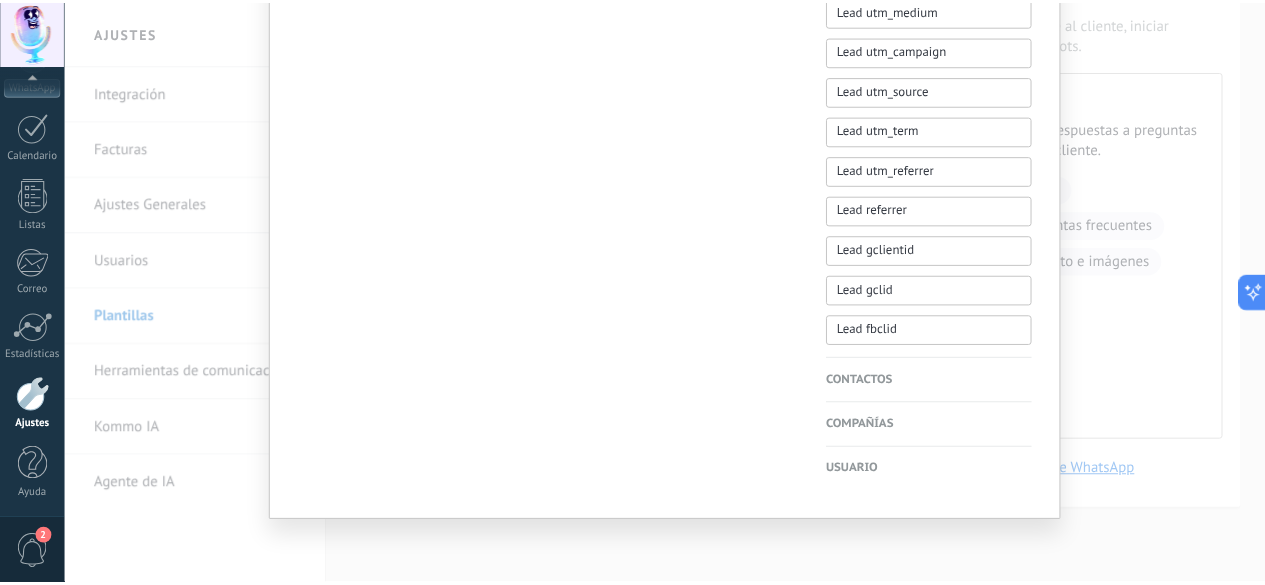 scroll, scrollTop: 0, scrollLeft: 0, axis: both 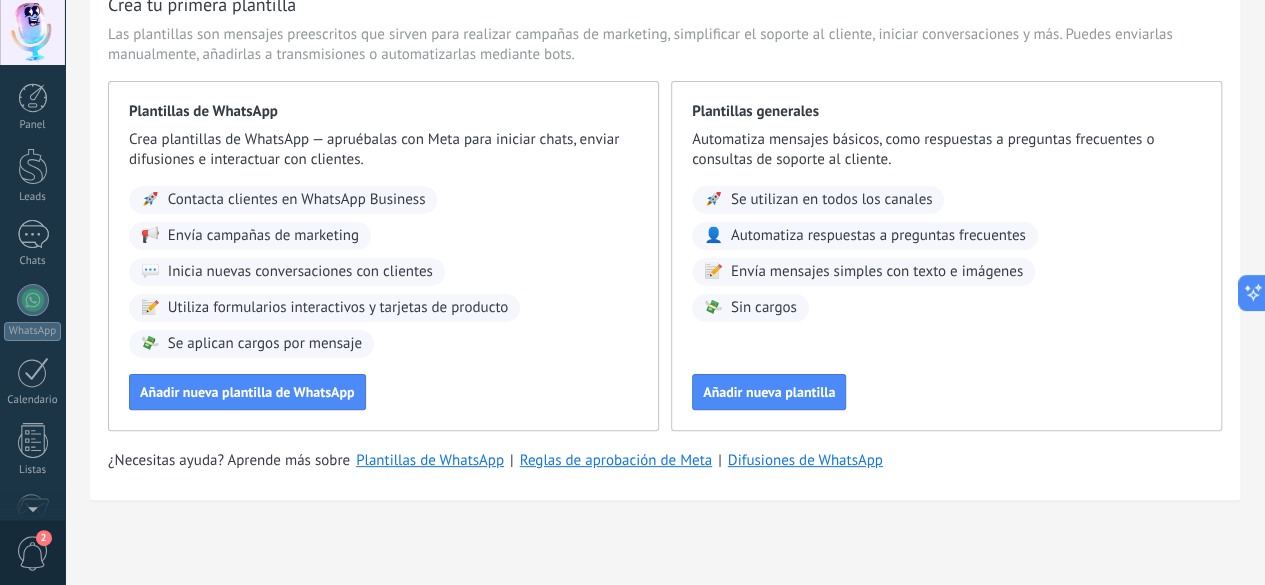 click on "Panel
Leads
Chats
WhatsApp
Clientes" at bounding box center (32, 425) 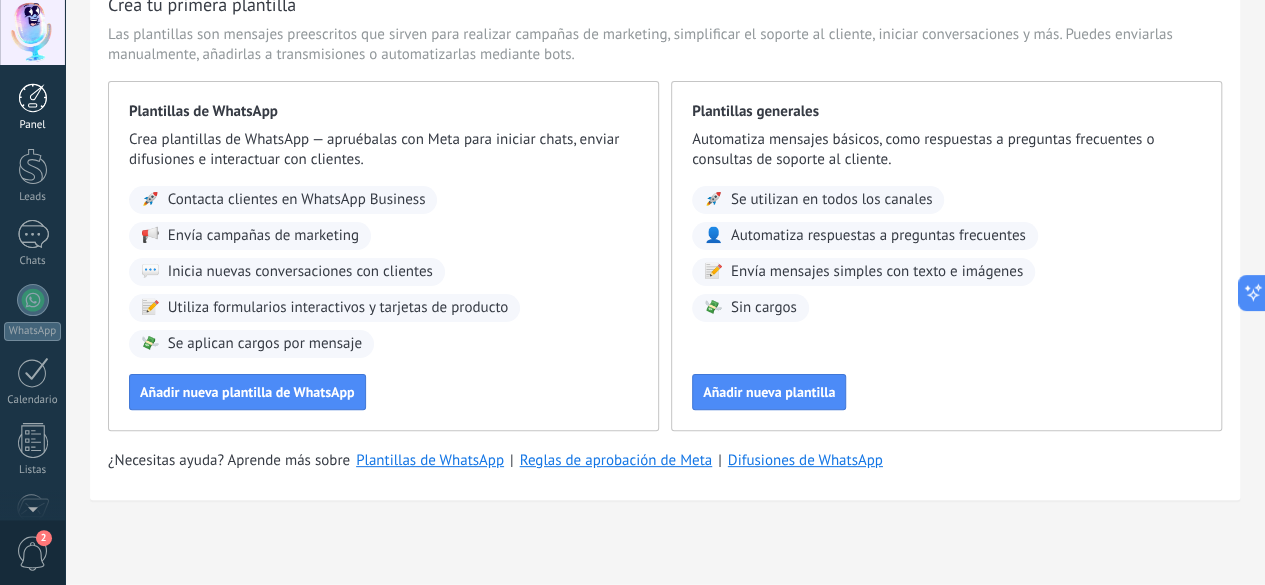 click at bounding box center [33, 98] 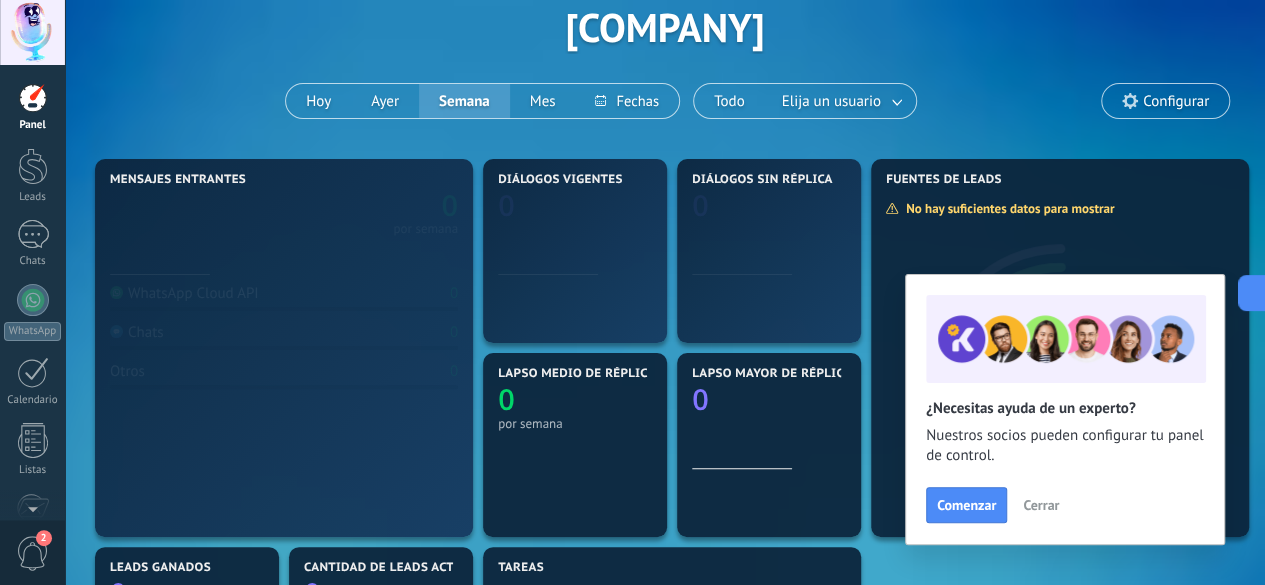 scroll, scrollTop: 0, scrollLeft: 0, axis: both 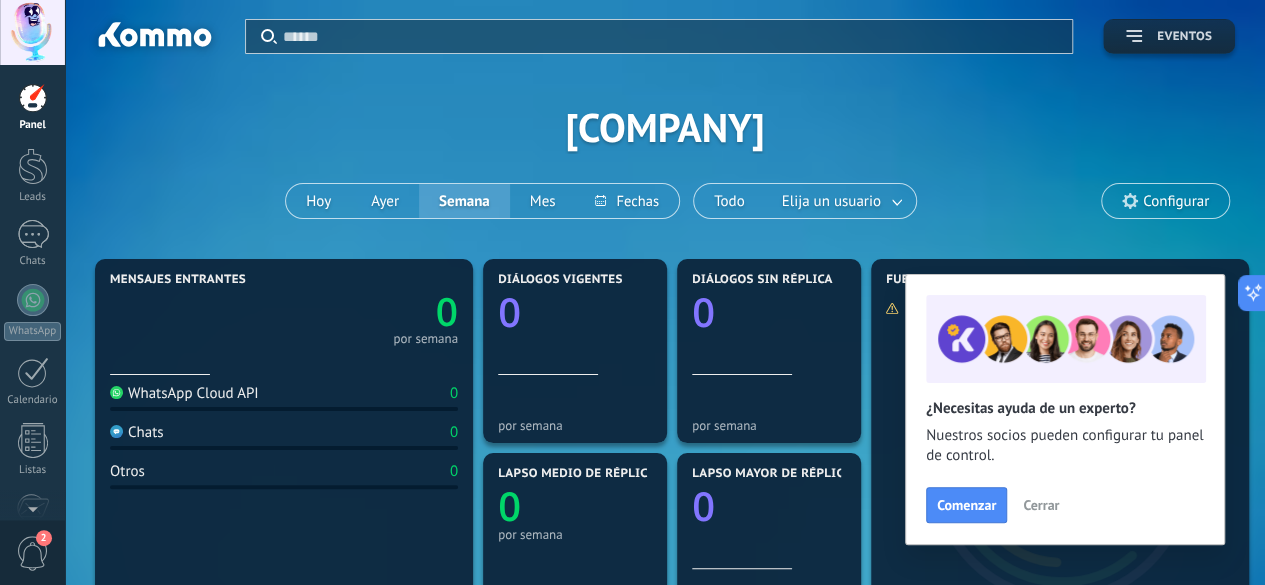 click on "Eventos" at bounding box center [1169, 36] 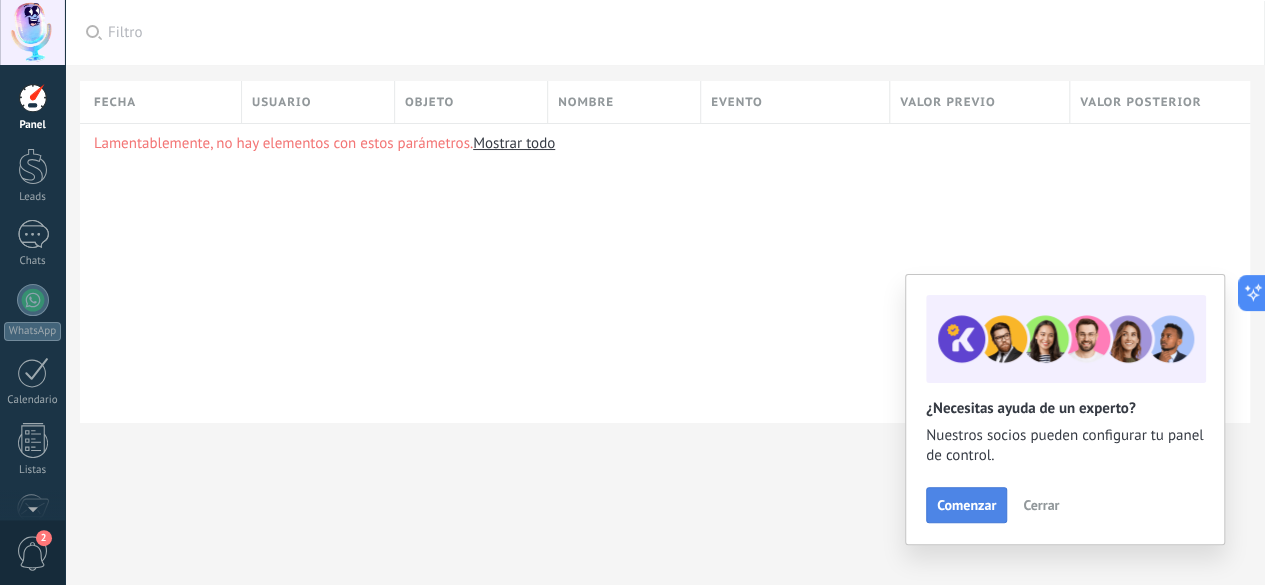 click on "Comenzar" at bounding box center [966, 505] 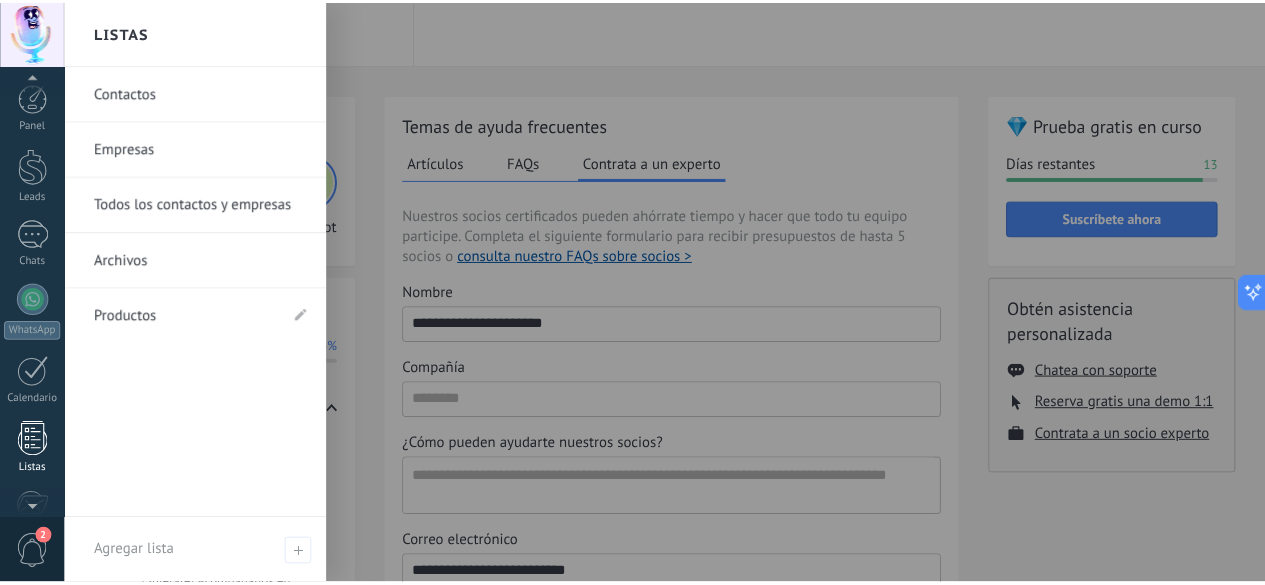 scroll, scrollTop: 0, scrollLeft: 0, axis: both 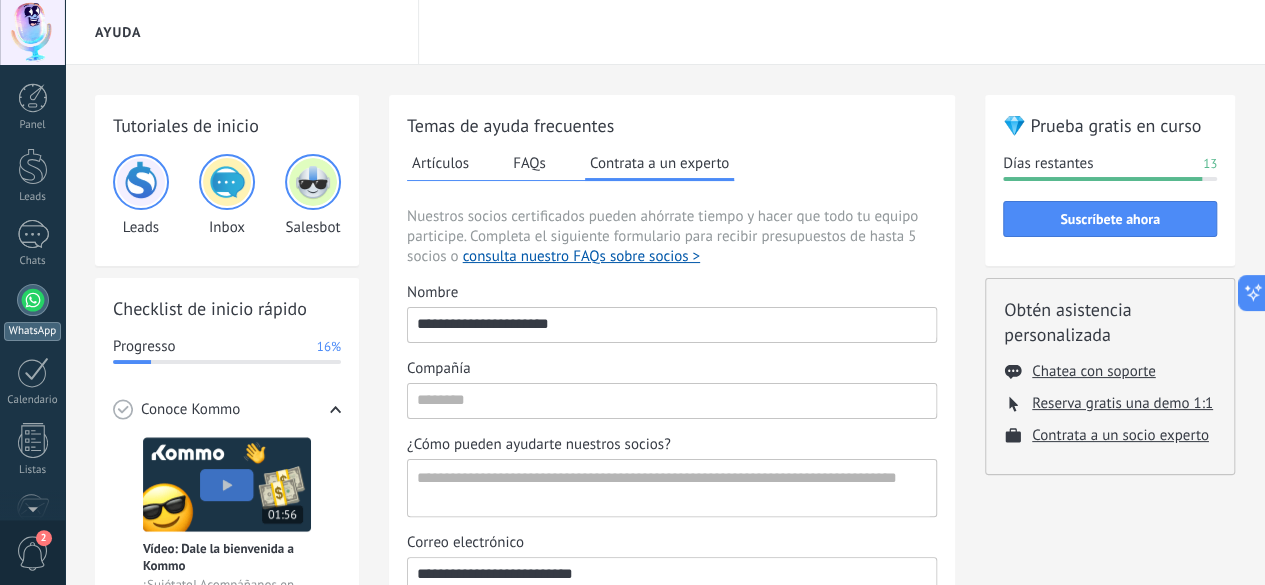 click at bounding box center (33, 300) 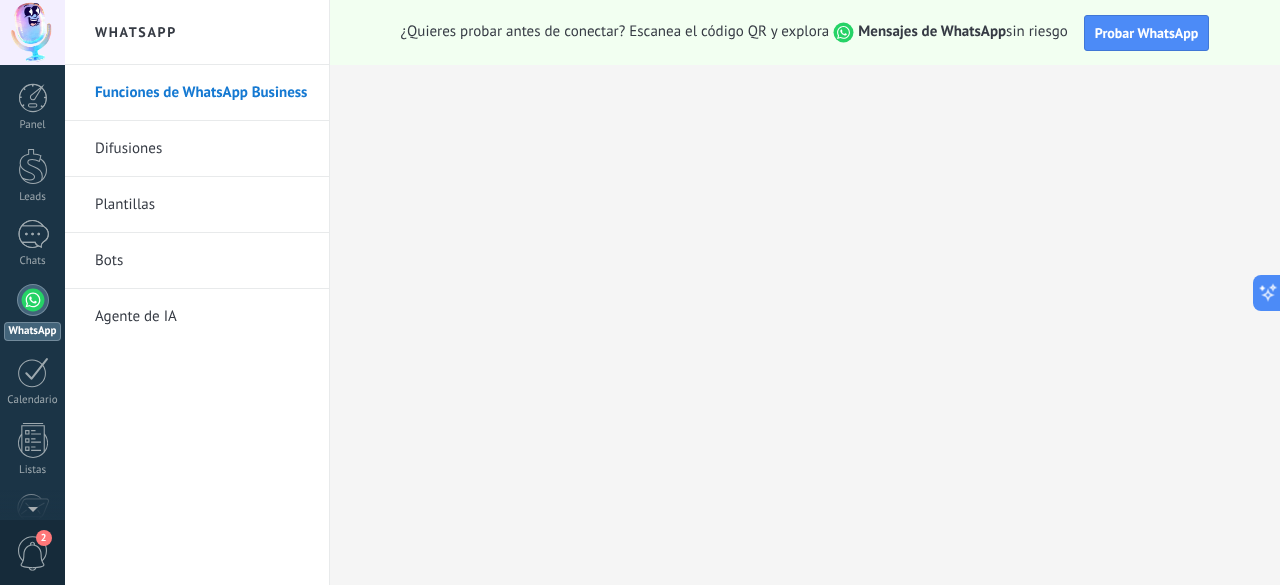 click on "Agente de IA" at bounding box center [202, 317] 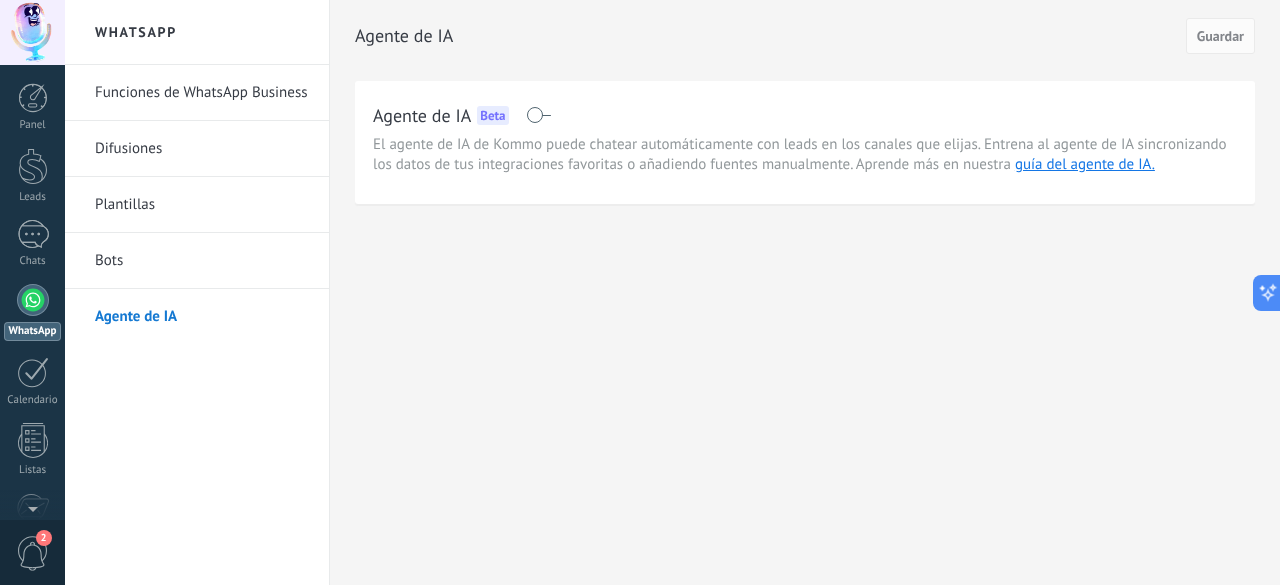 click on "Plantillas" at bounding box center [202, 205] 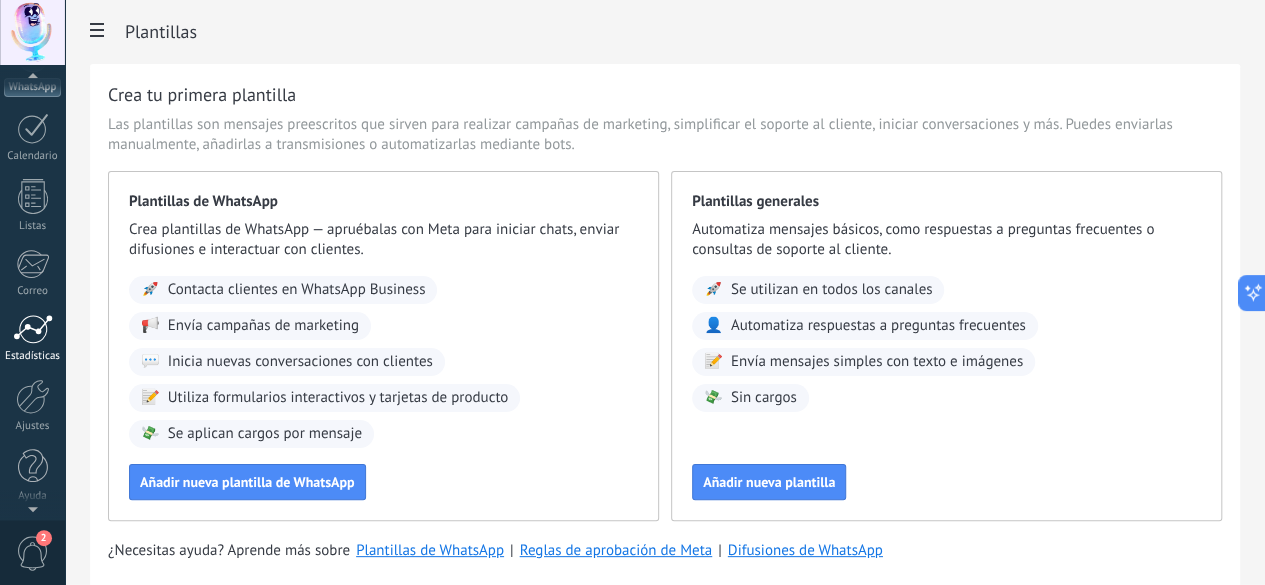 scroll, scrollTop: 245, scrollLeft: 0, axis: vertical 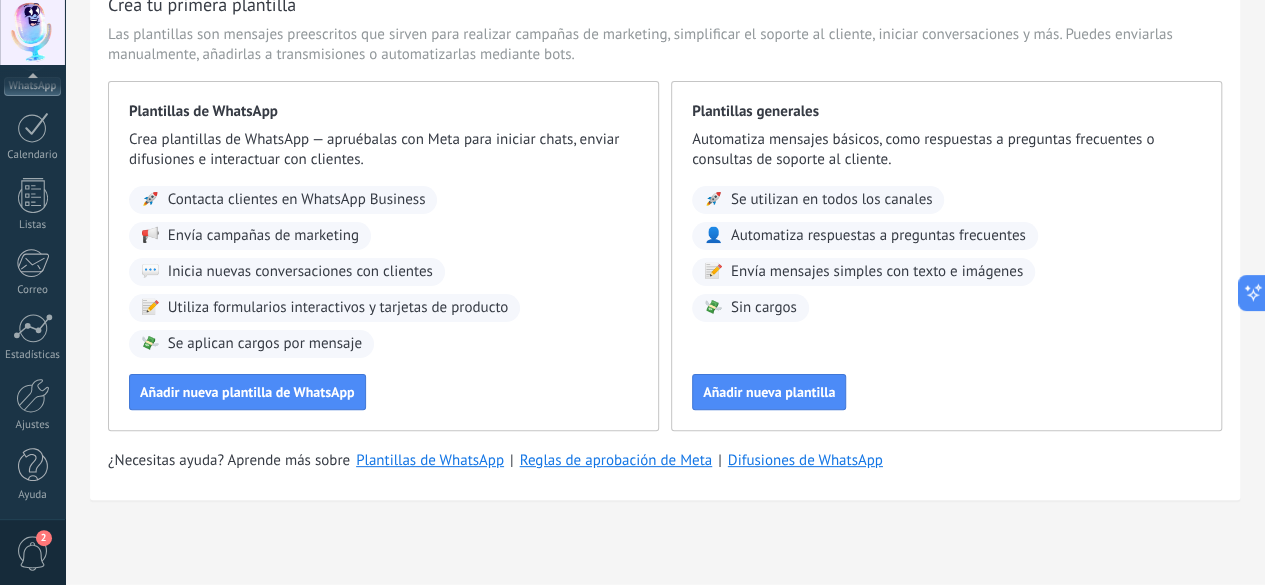 click on "2" at bounding box center [33, 553] 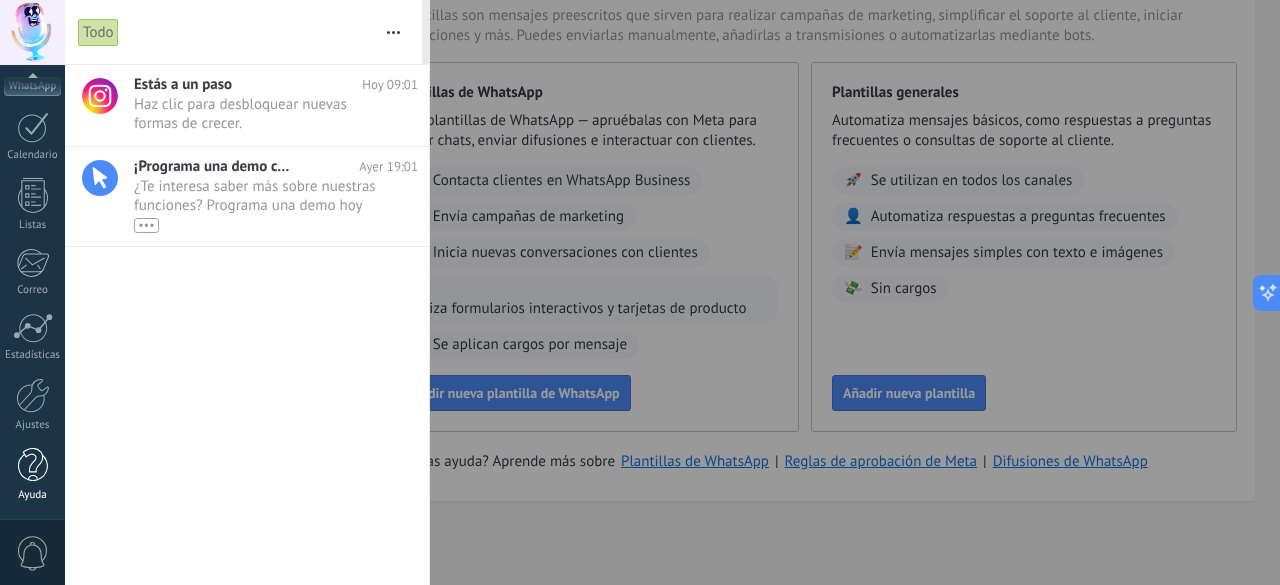 click at bounding box center (33, 465) 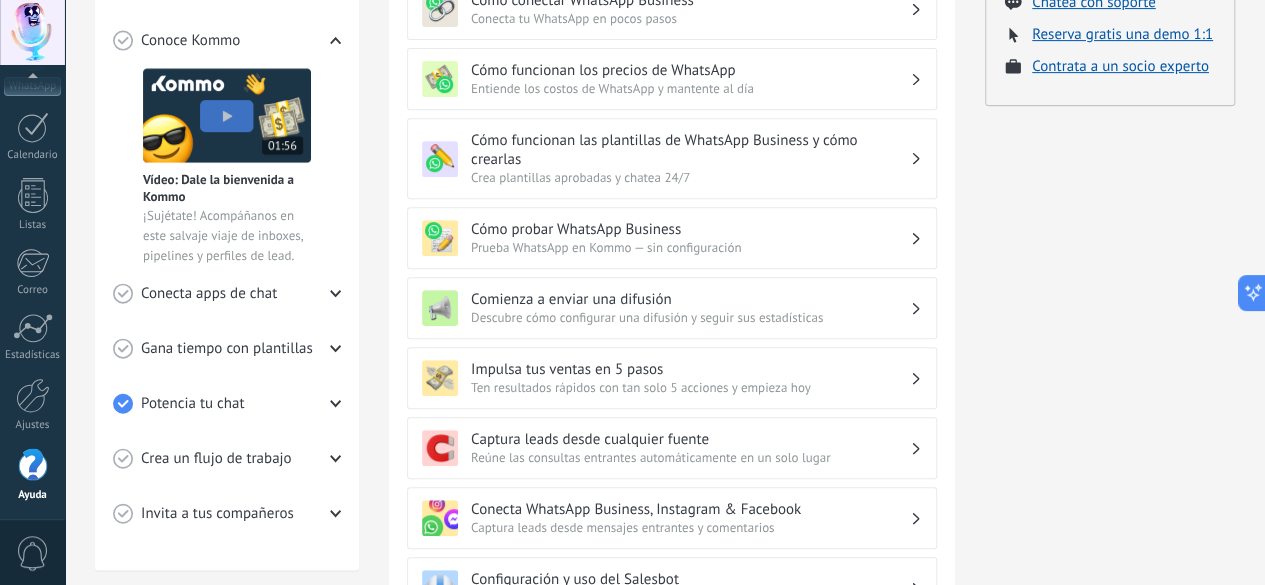 scroll, scrollTop: 400, scrollLeft: 0, axis: vertical 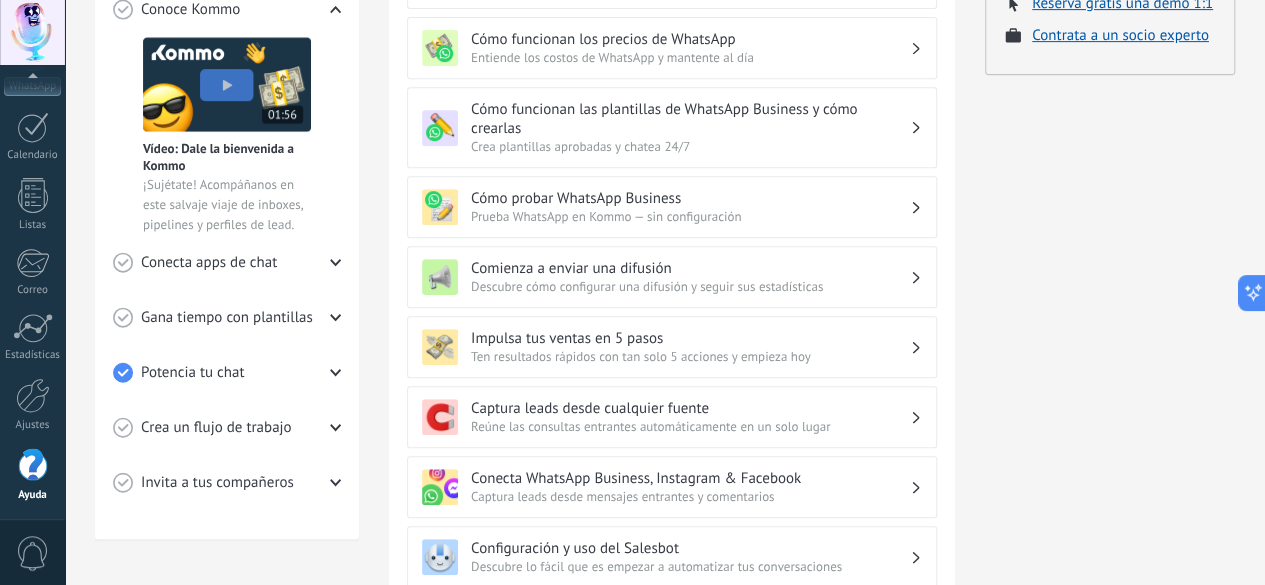 click on "Crea un flujo de trabajo" at bounding box center (227, 427) 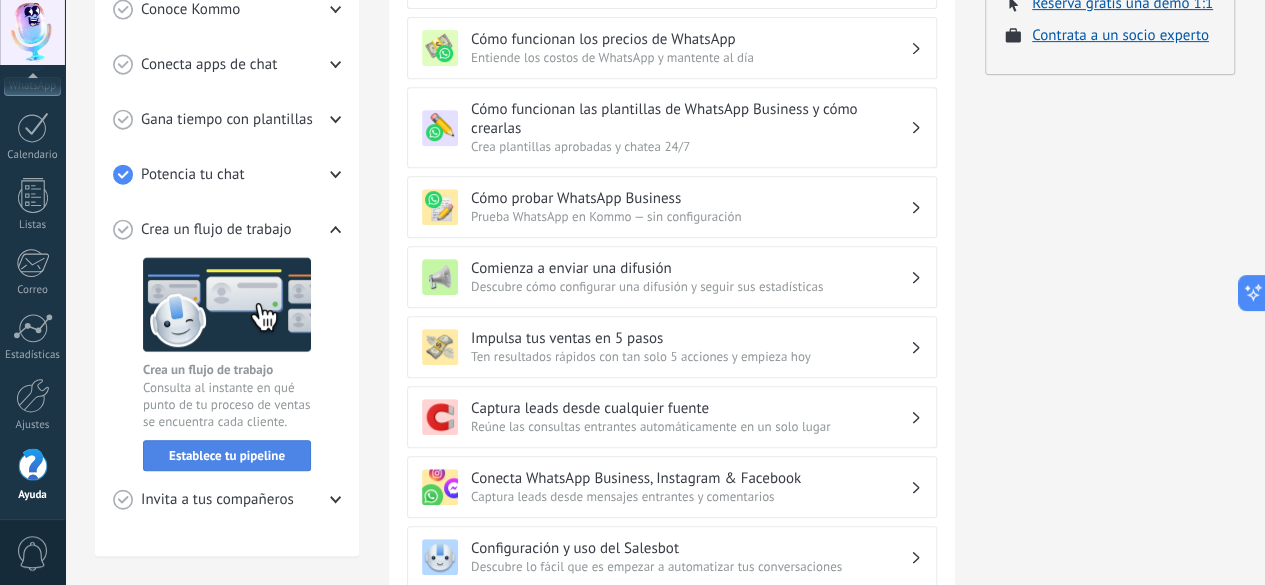 click on "Establece tu pipeline" at bounding box center [227, 456] 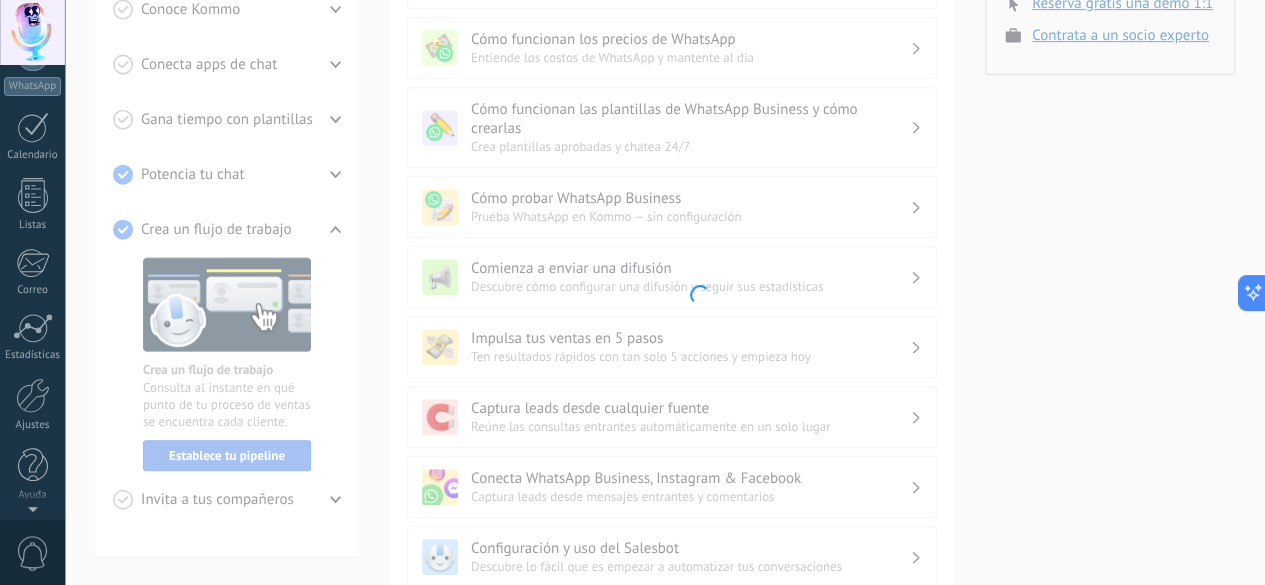 scroll, scrollTop: 0, scrollLeft: 0, axis: both 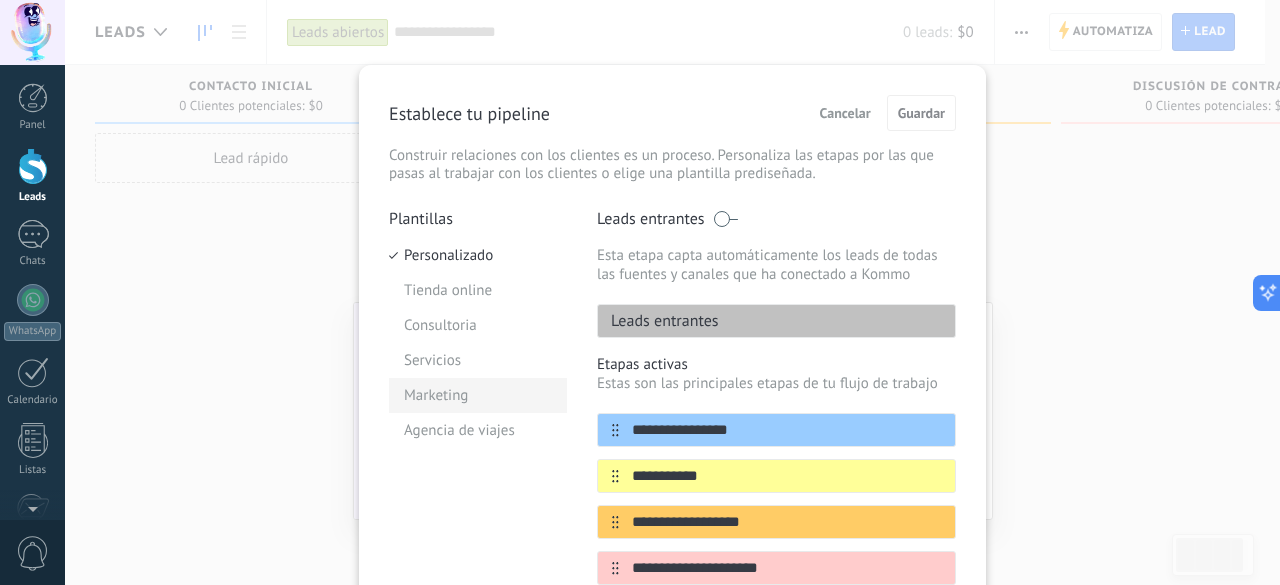 click on "Marketing" at bounding box center [478, 395] 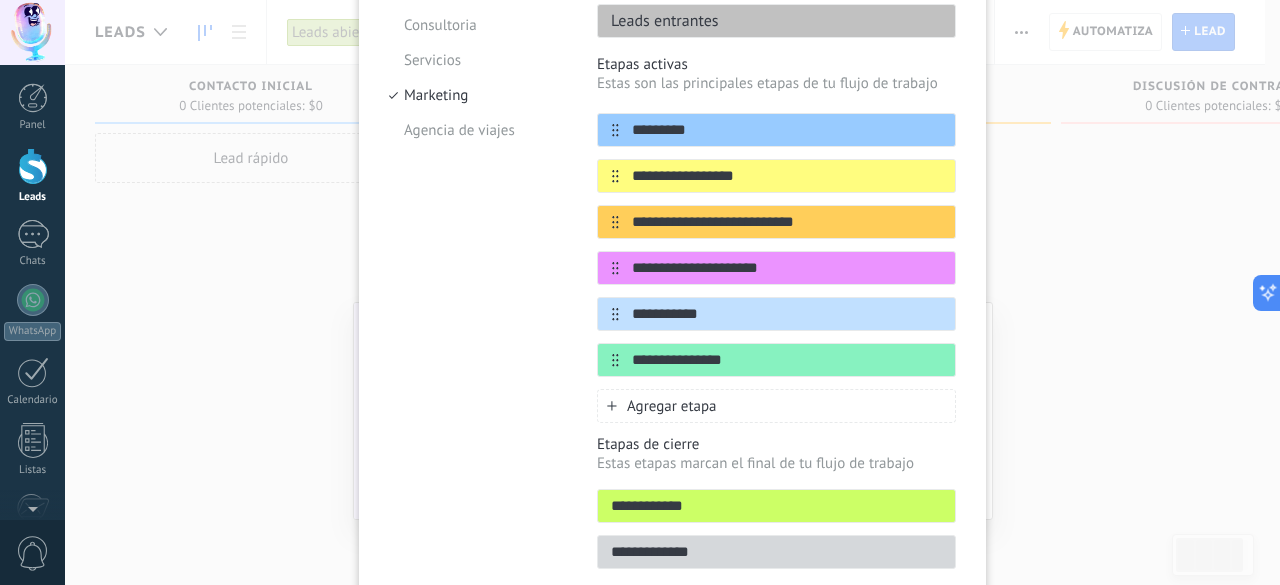scroll, scrollTop: 200, scrollLeft: 0, axis: vertical 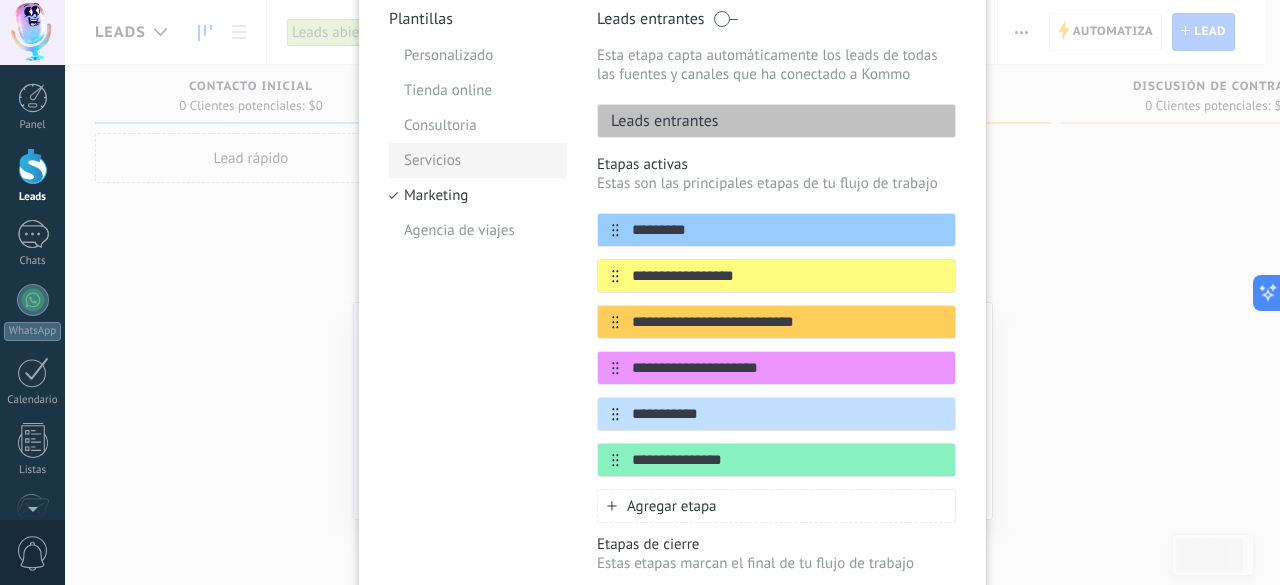 click on "Servicios" at bounding box center [478, 160] 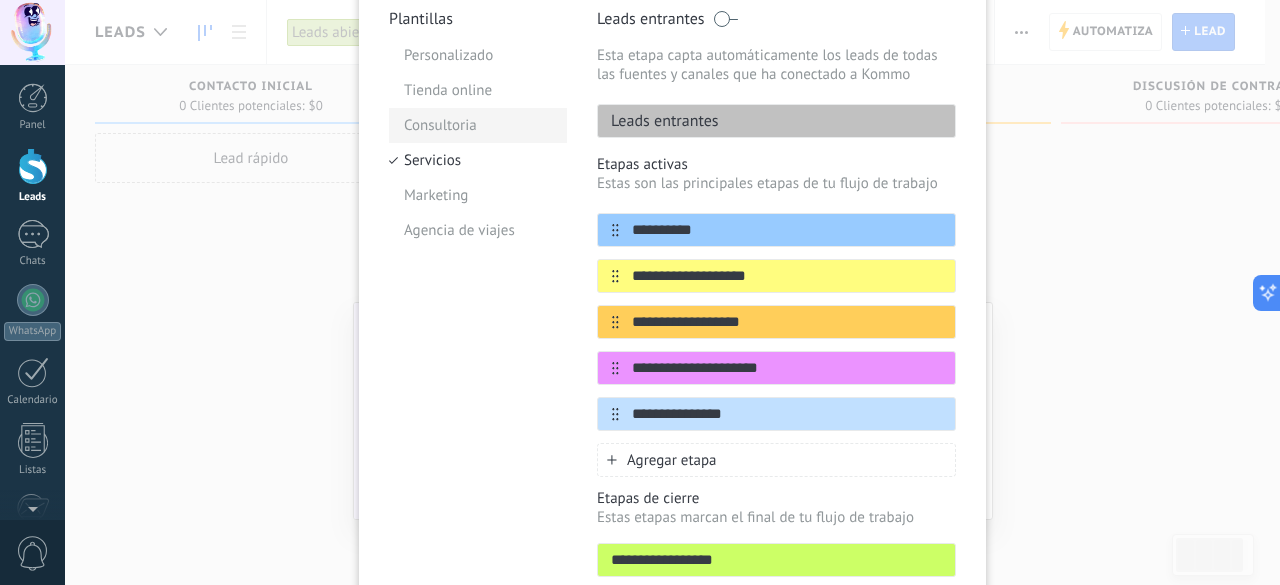 click on "Consultoria" at bounding box center [478, 125] 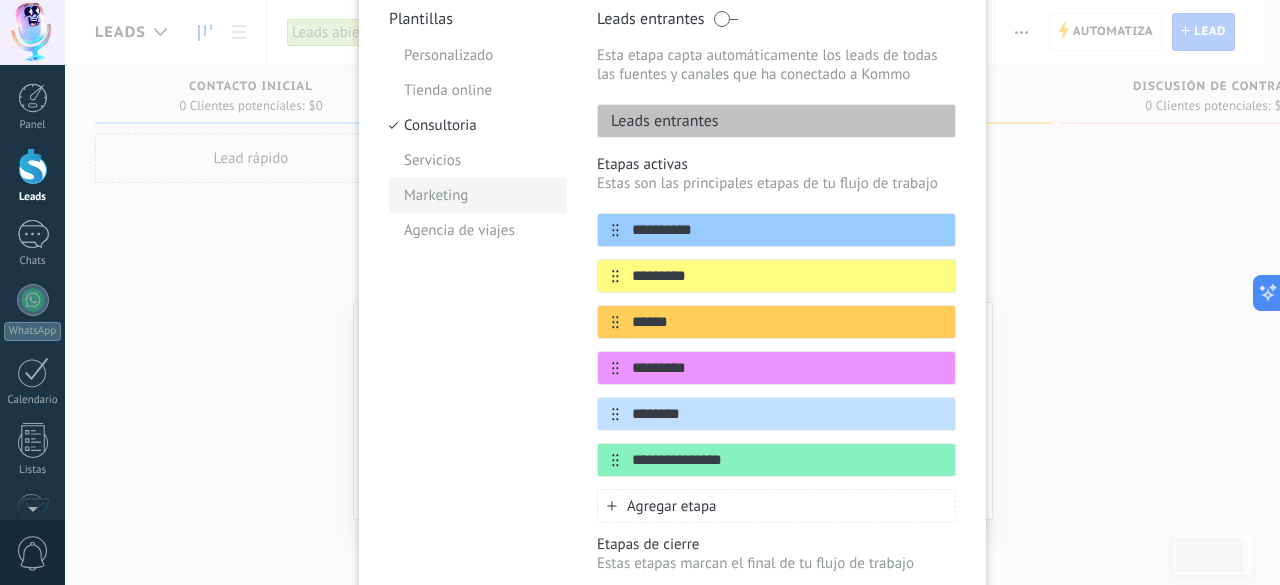 click on "Marketing" at bounding box center (478, 195) 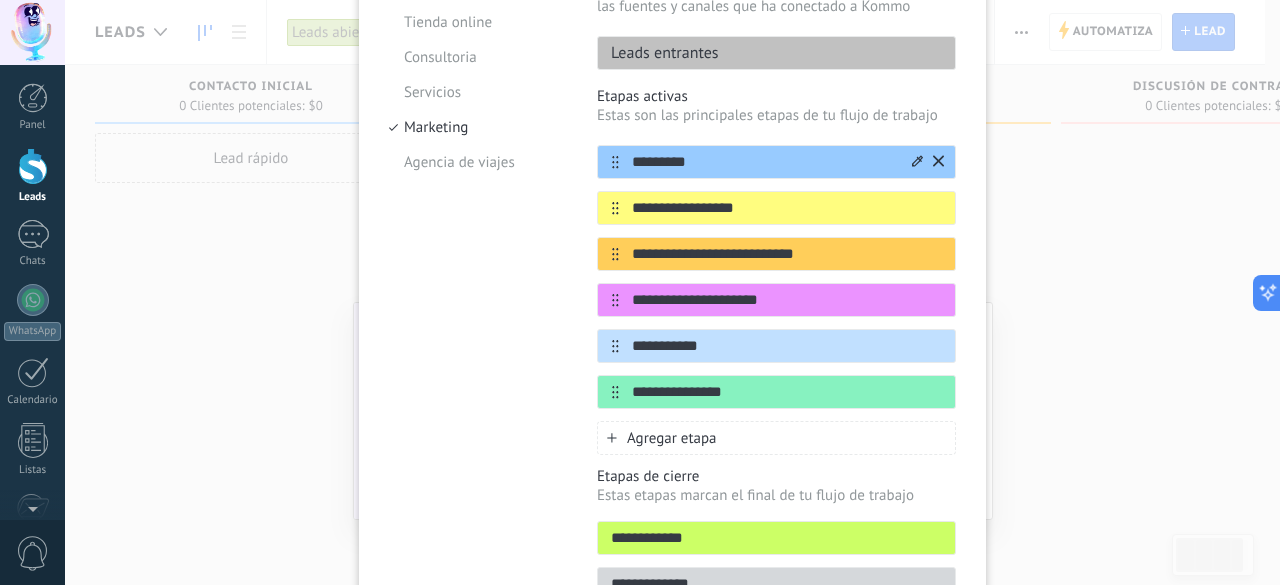 scroll, scrollTop: 186, scrollLeft: 0, axis: vertical 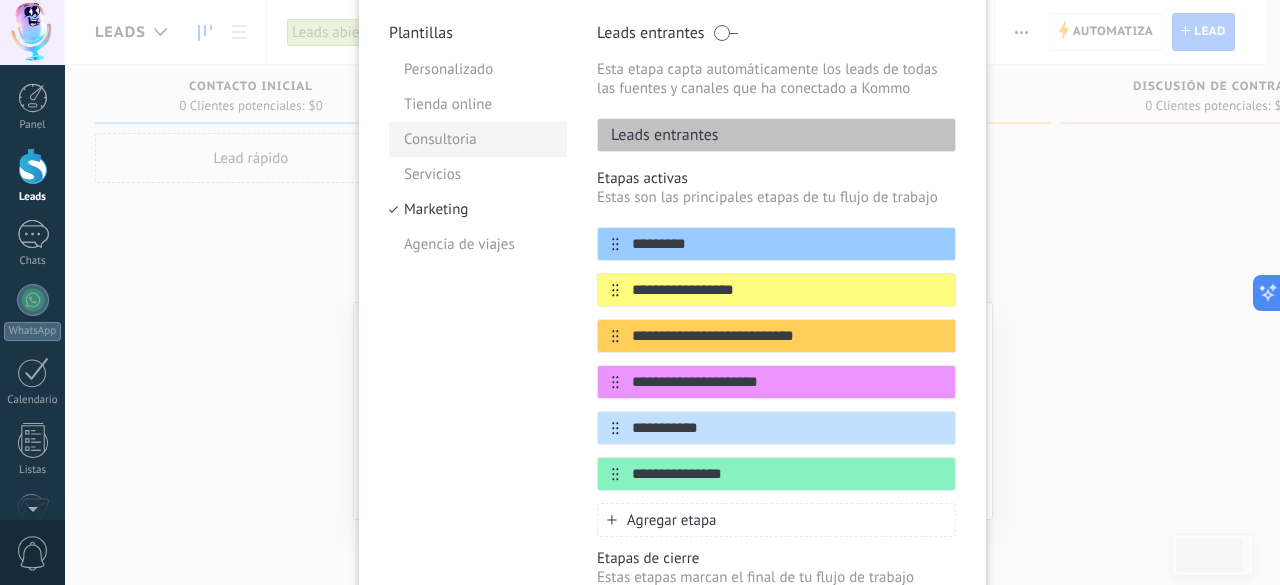 click on "Consultoria" at bounding box center (478, 139) 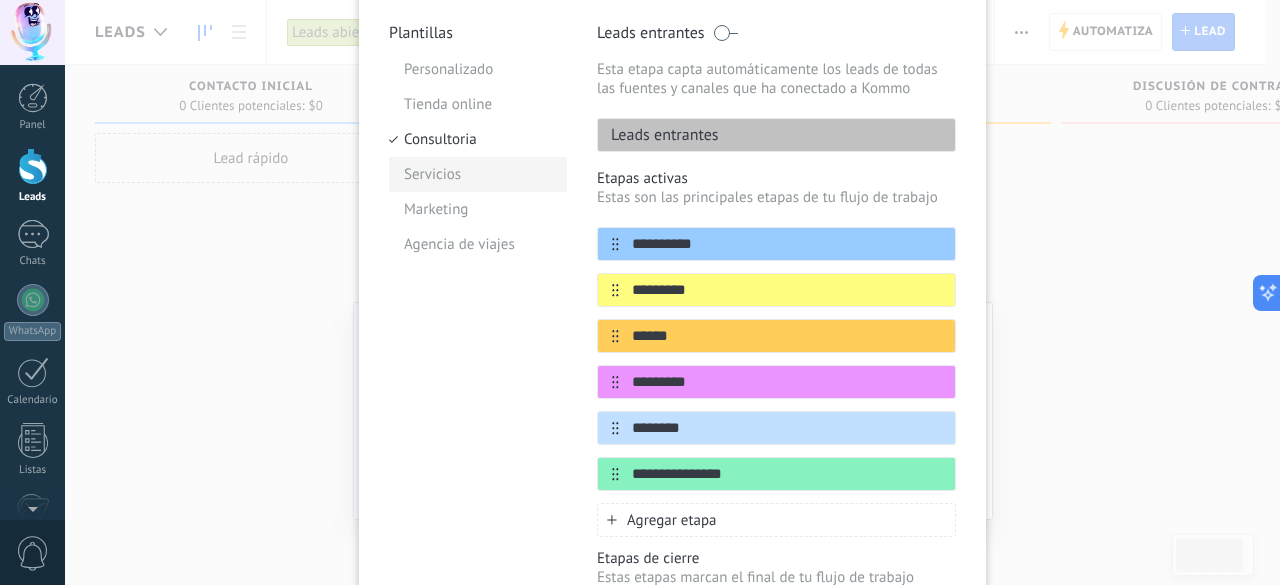 click on "Servicios" at bounding box center [478, 174] 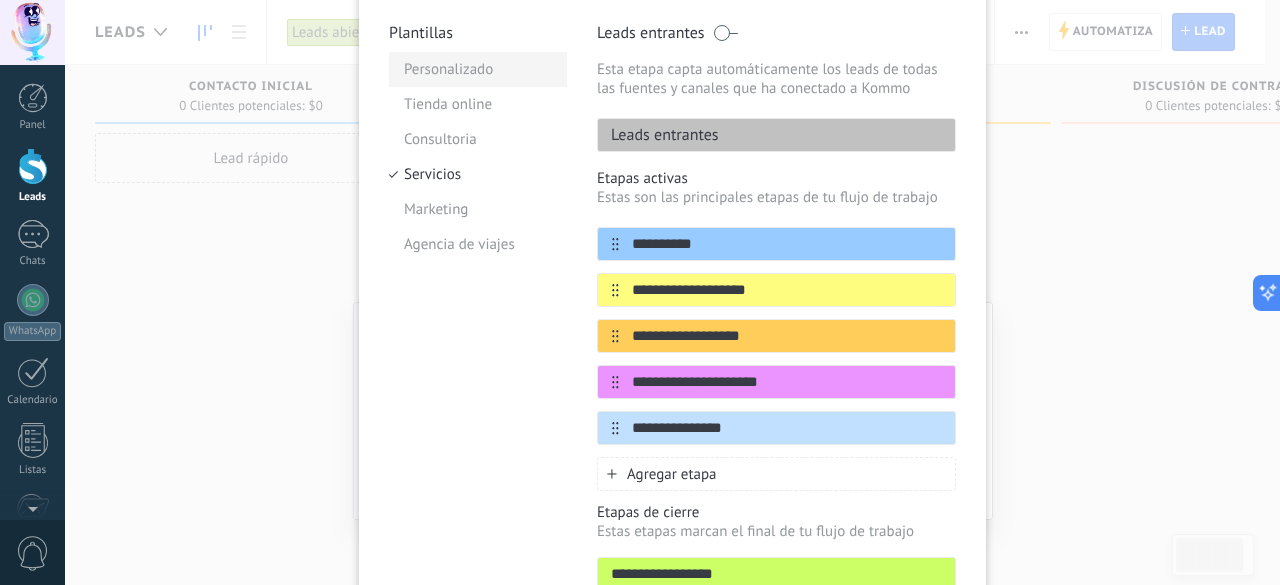click on "Personalizado" at bounding box center [478, 69] 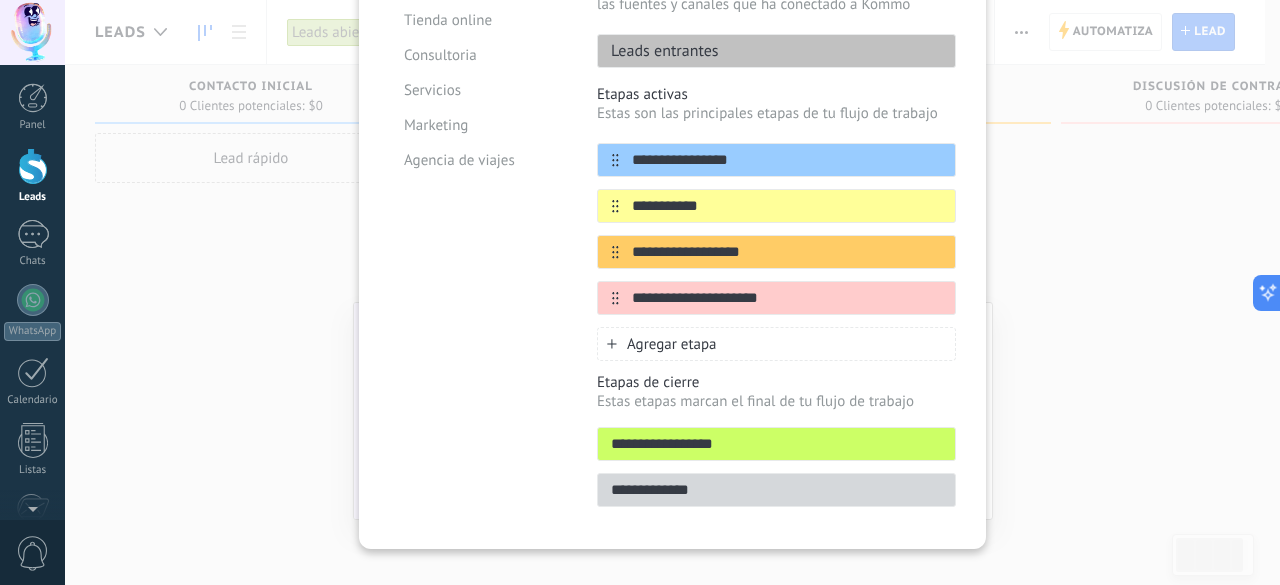 scroll, scrollTop: 295, scrollLeft: 0, axis: vertical 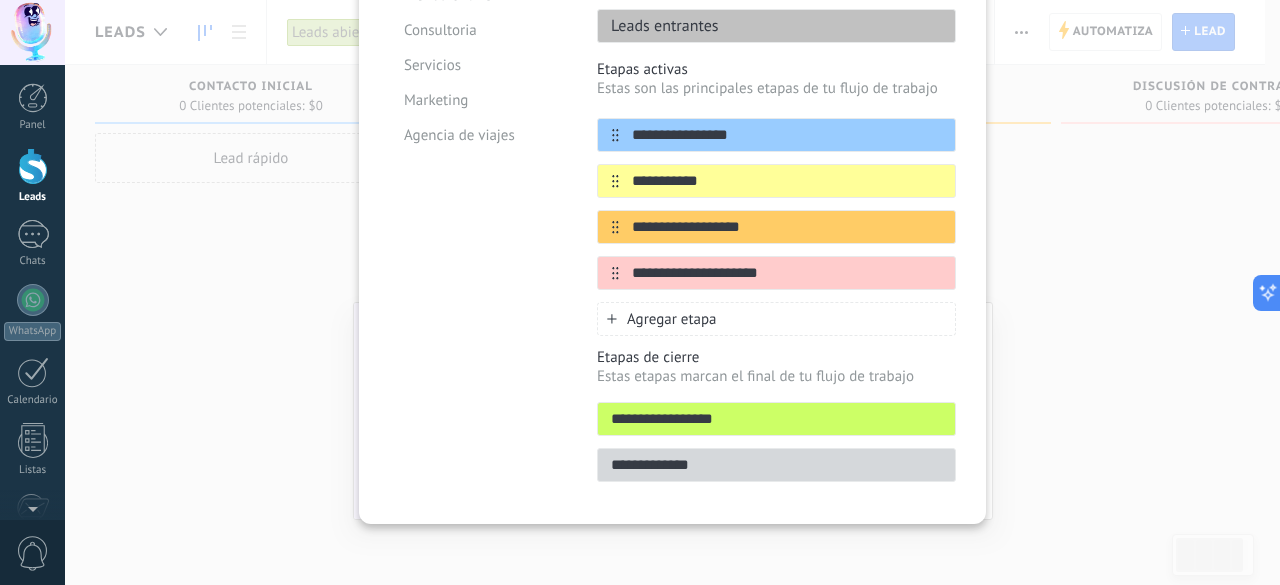 click on "**********" at bounding box center [776, 419] 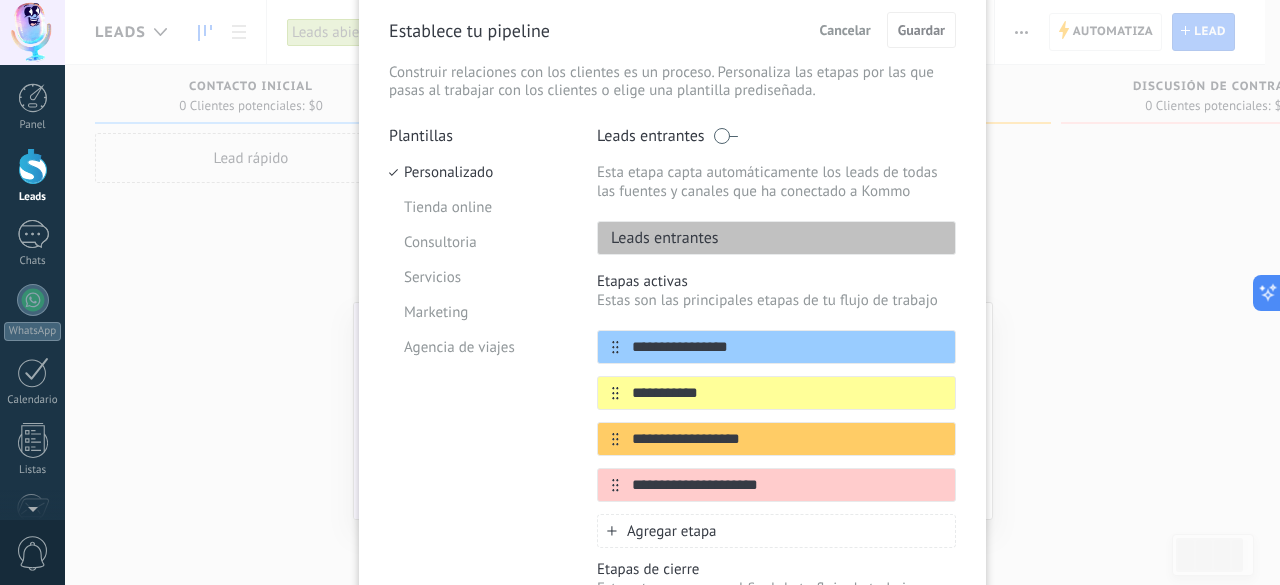 scroll, scrollTop: 200, scrollLeft: 0, axis: vertical 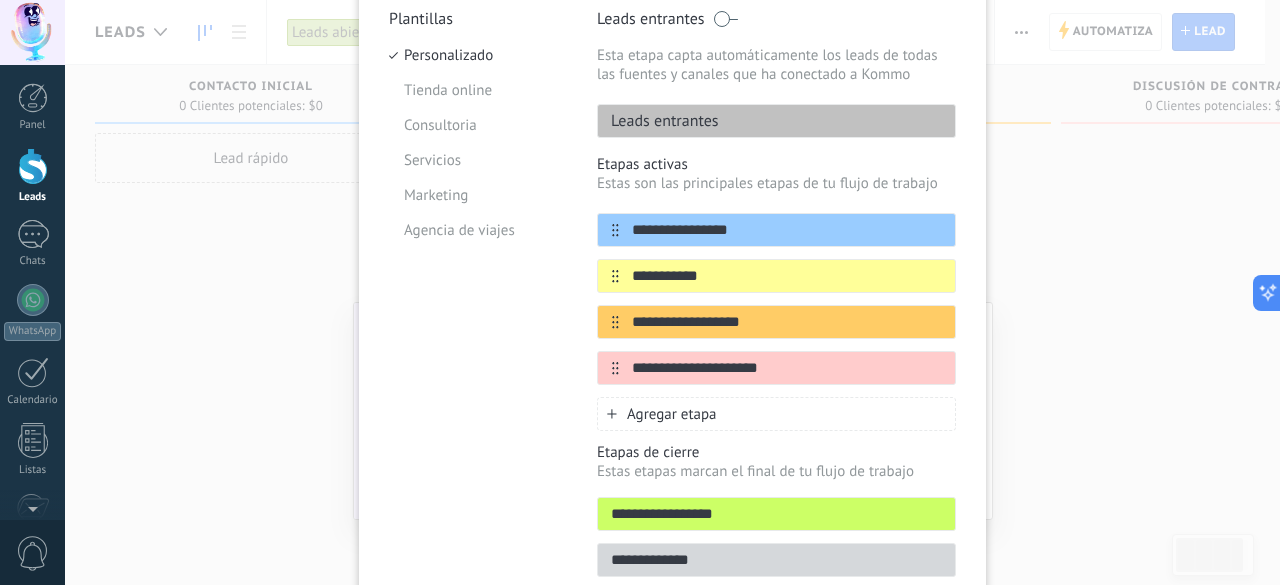 click on "Agregar etapa" at bounding box center [776, 414] 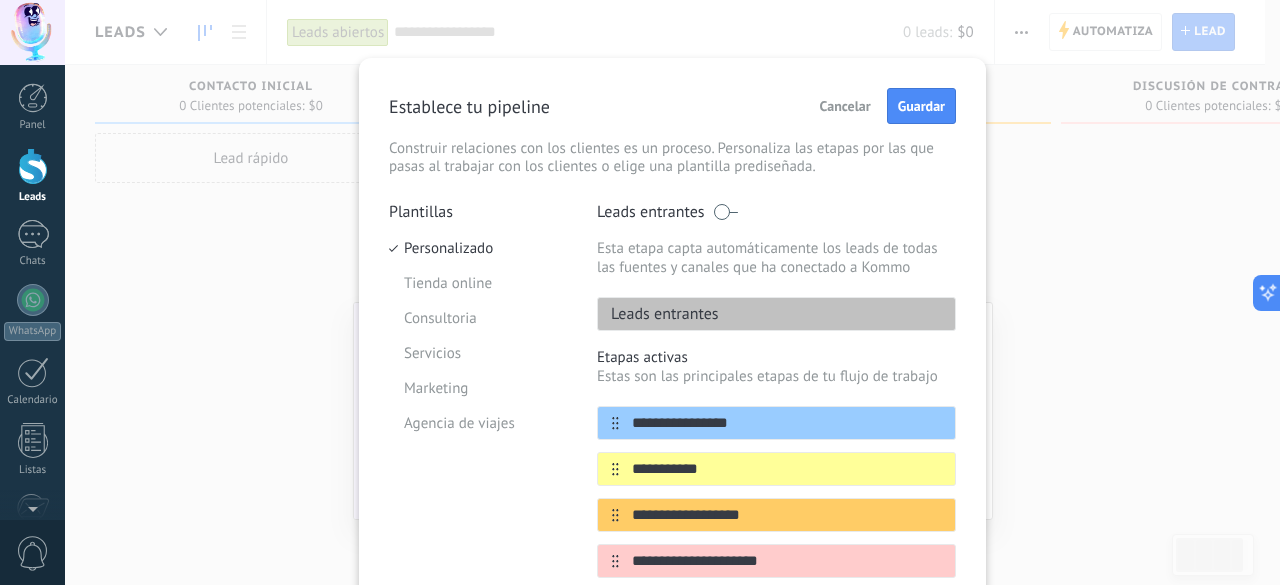 scroll, scrollTop: 0, scrollLeft: 0, axis: both 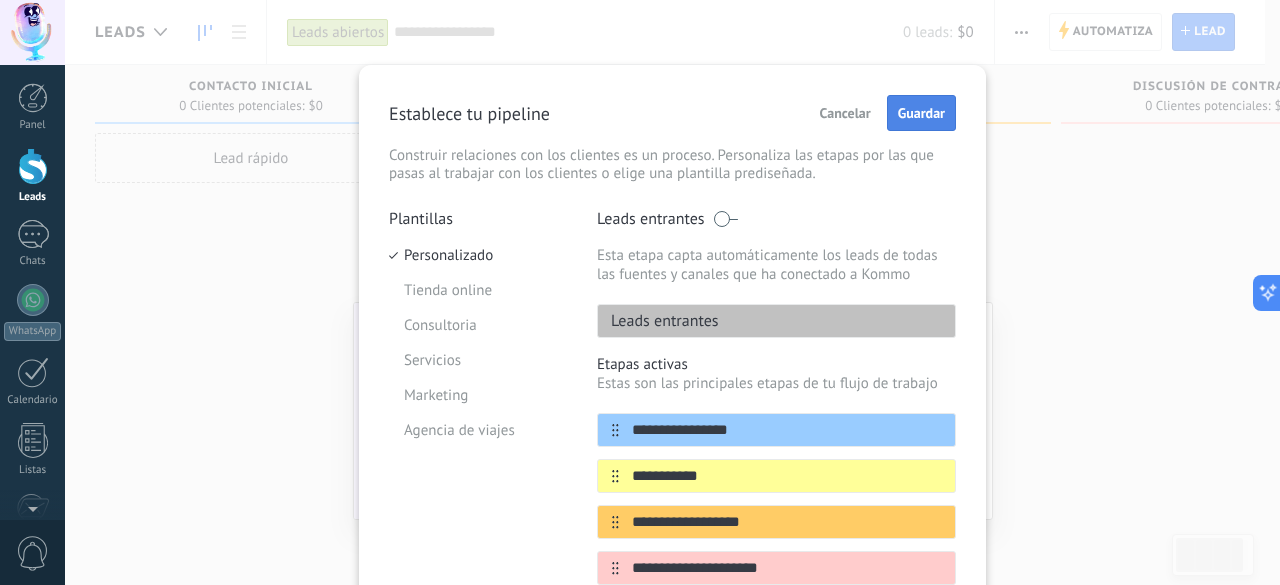 type on "******" 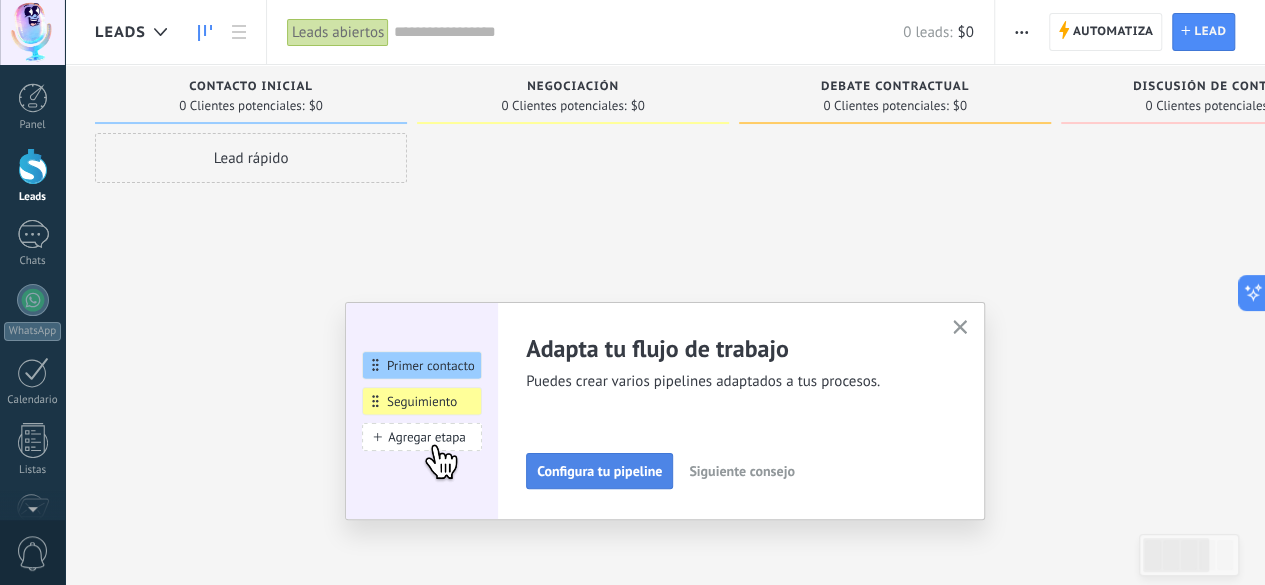 click on "Configura tu pipeline" at bounding box center [599, 471] 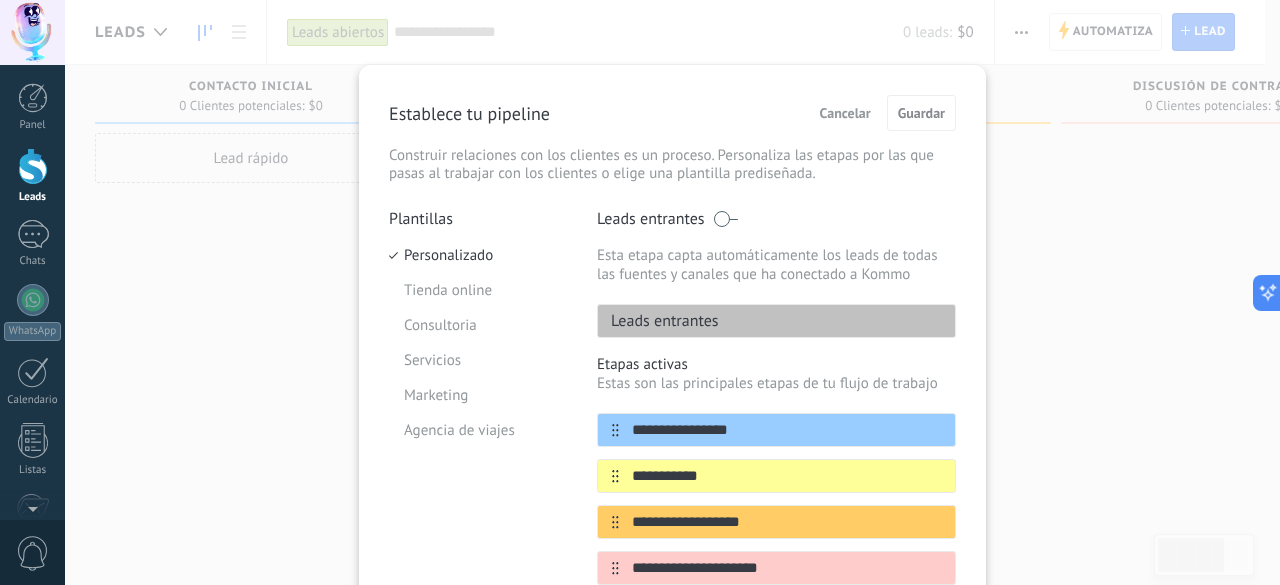 scroll, scrollTop: 100, scrollLeft: 0, axis: vertical 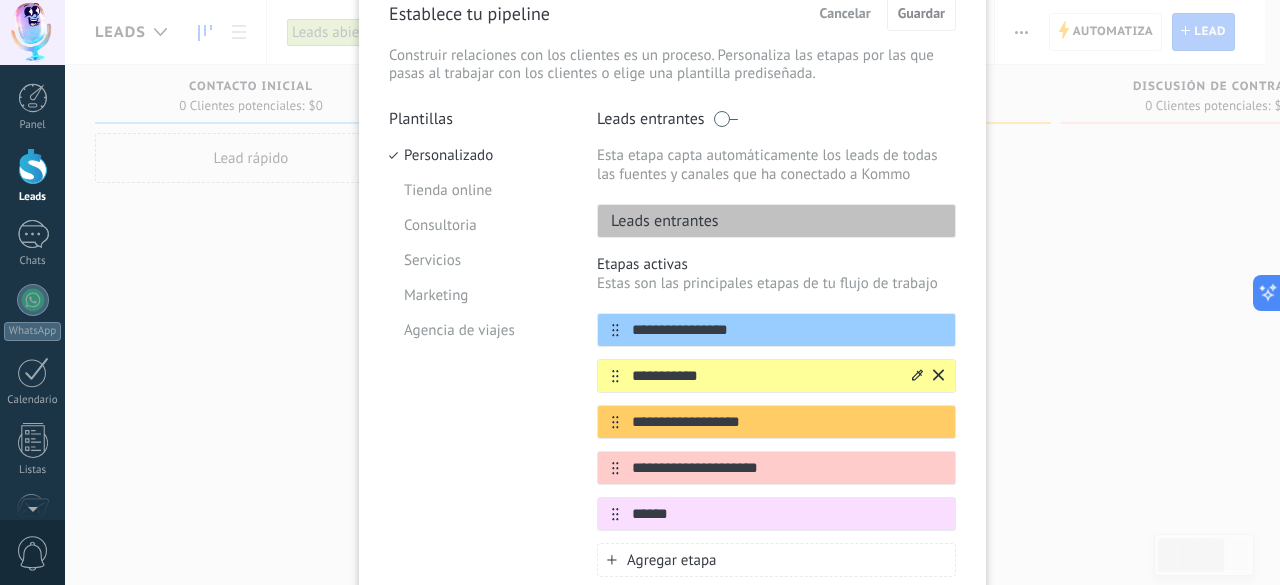click on "**********" at bounding box center (764, 376) 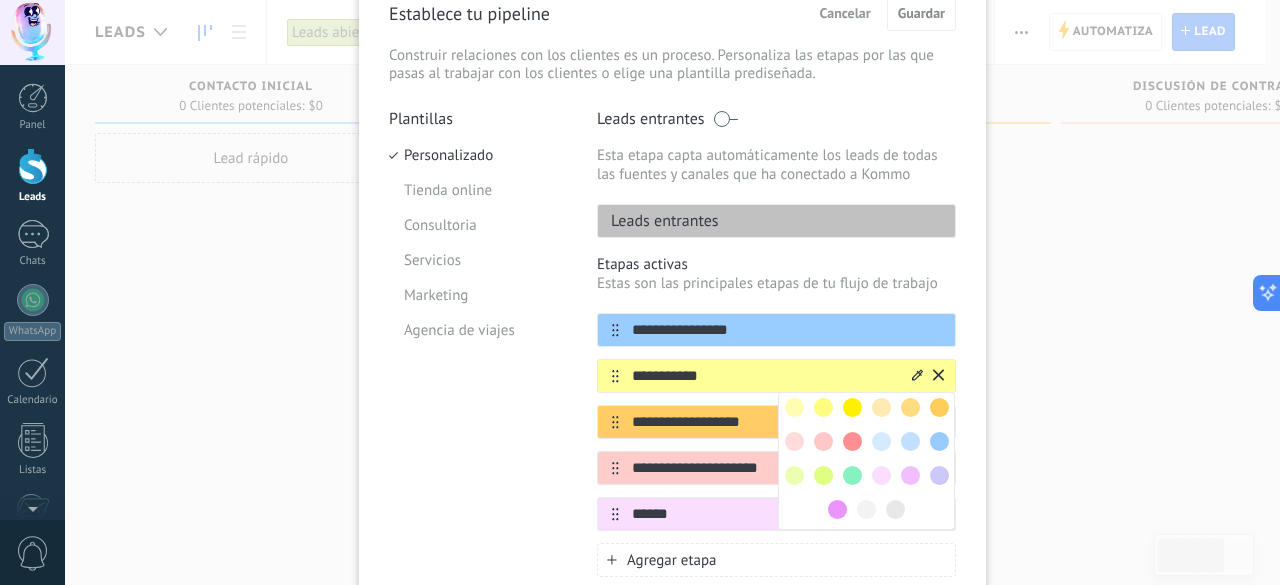 click 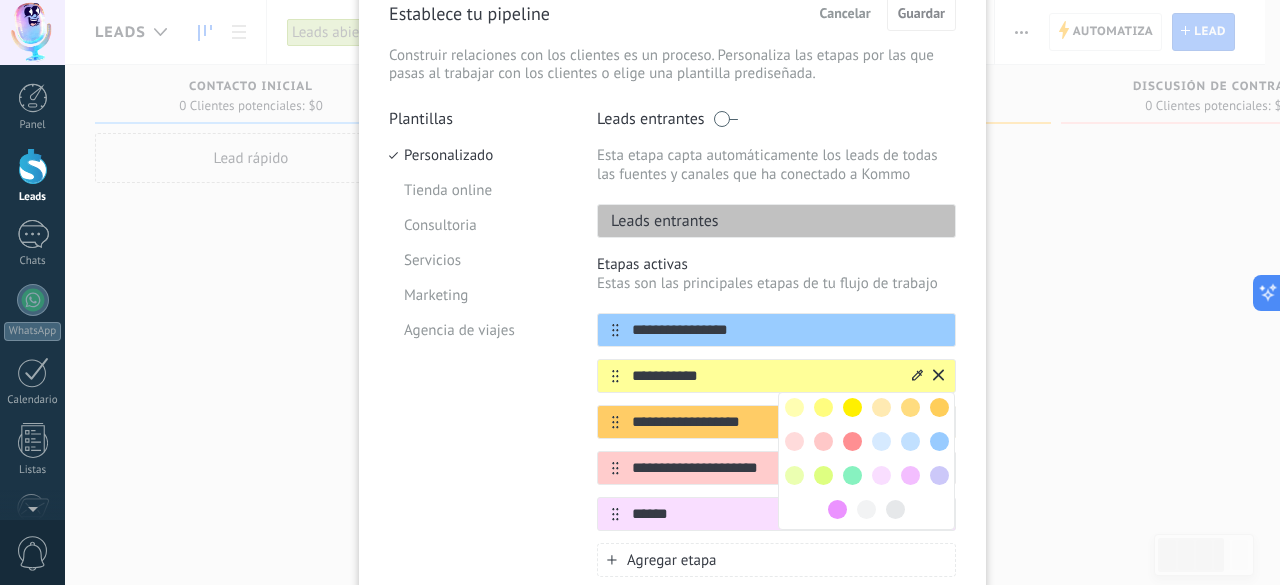 scroll, scrollTop: 0, scrollLeft: 0, axis: both 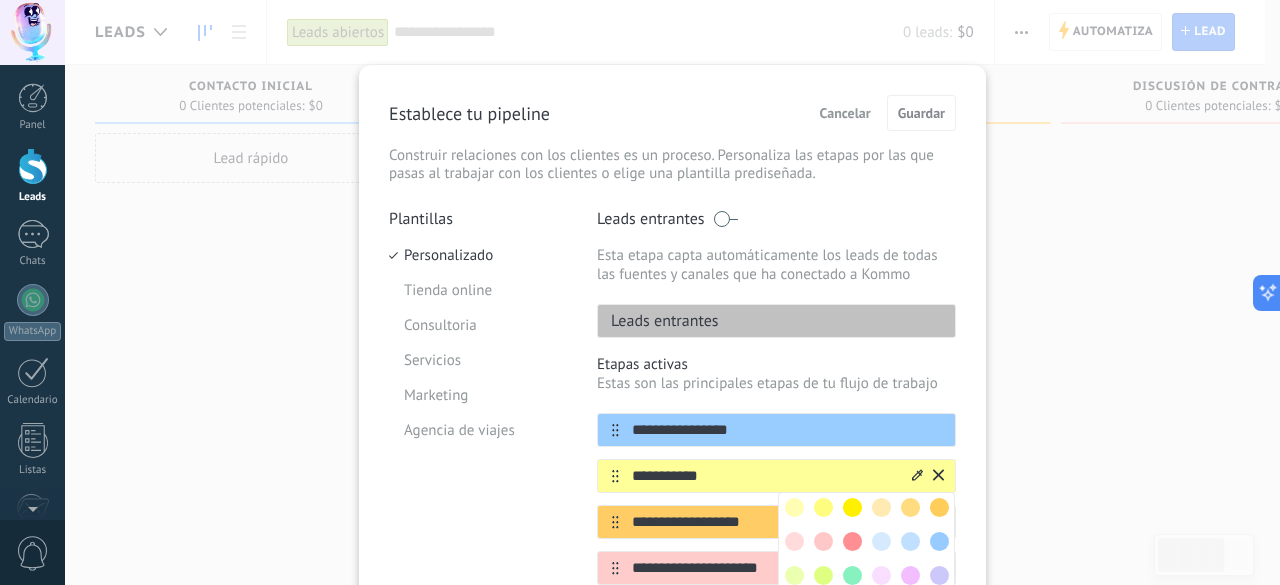 click on "Cancelar" at bounding box center [845, 113] 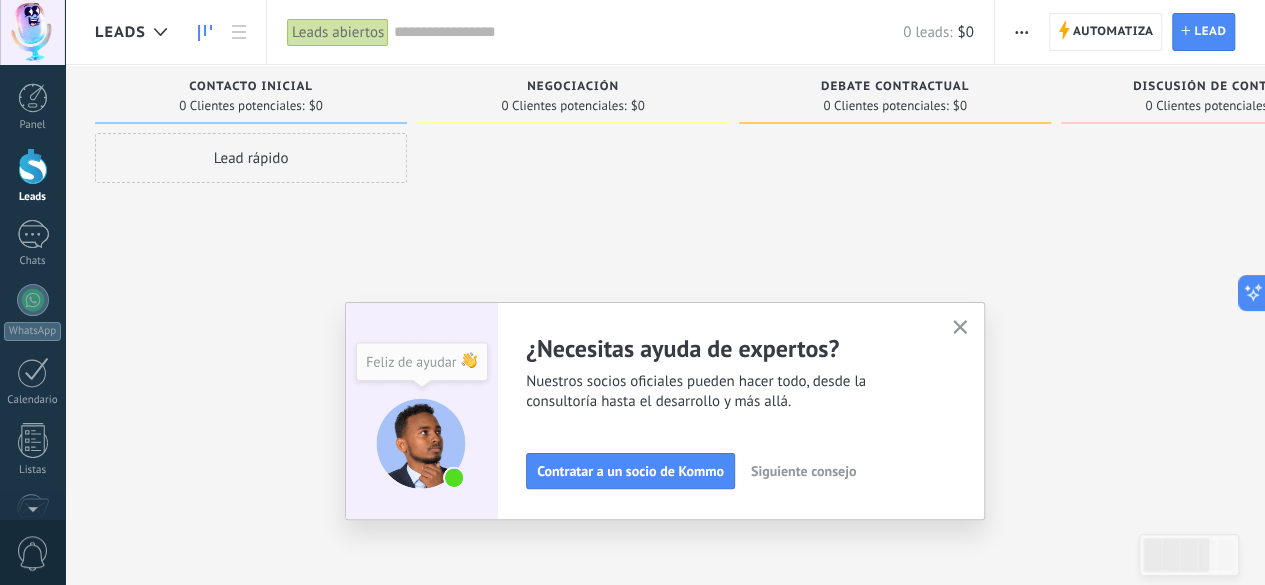 click 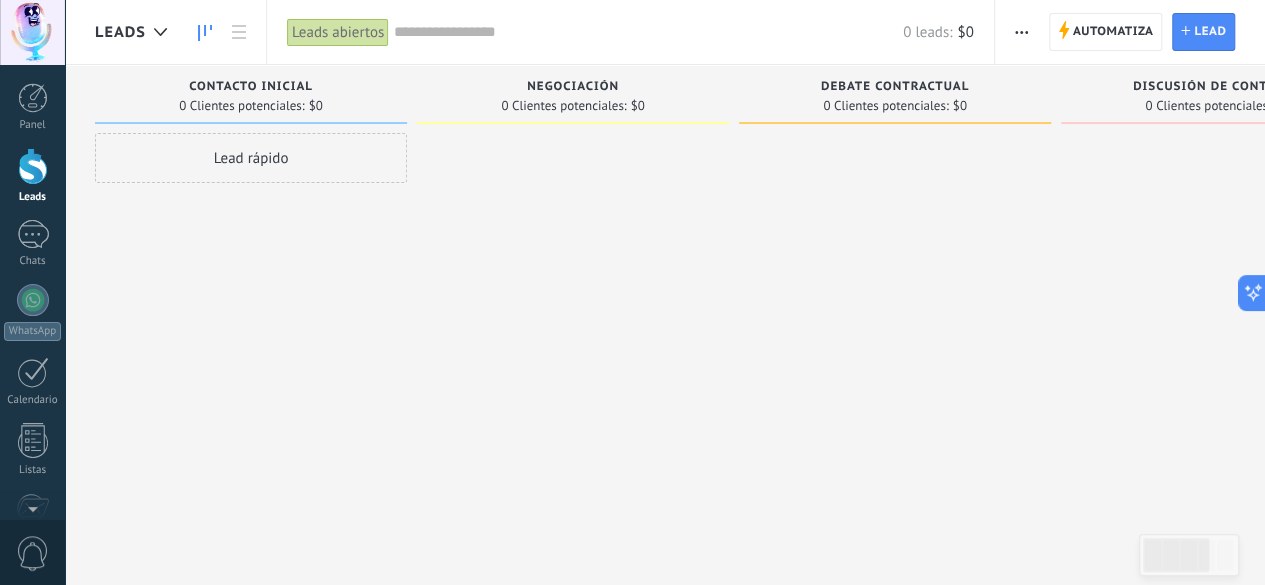 click on "0  Clientes potenciales:" at bounding box center (563, 106) 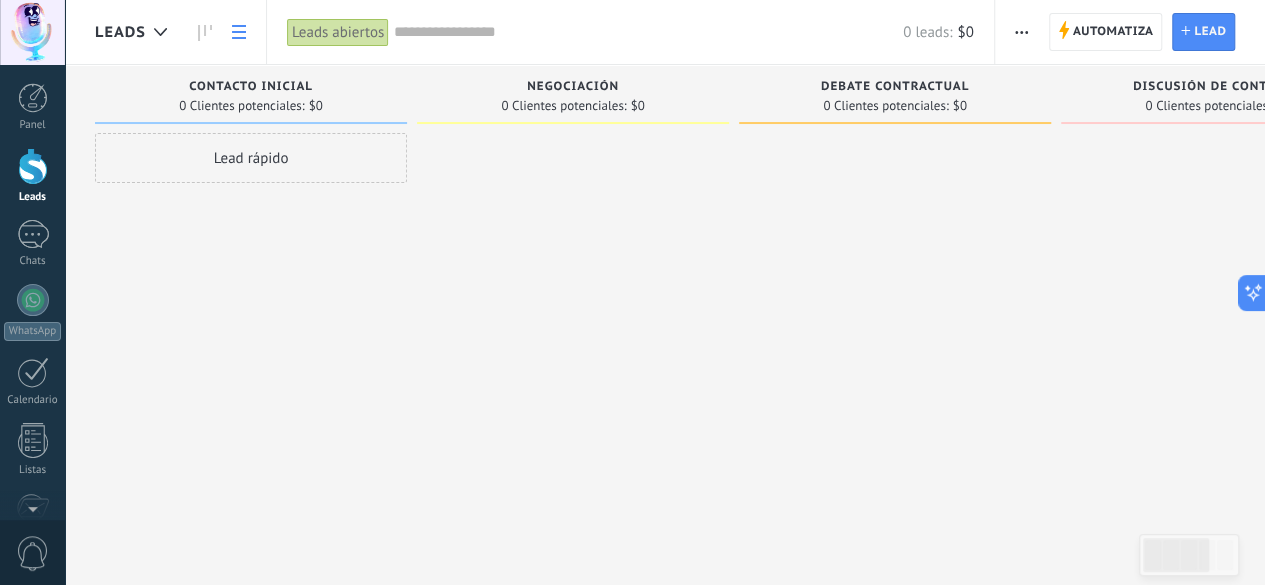 click 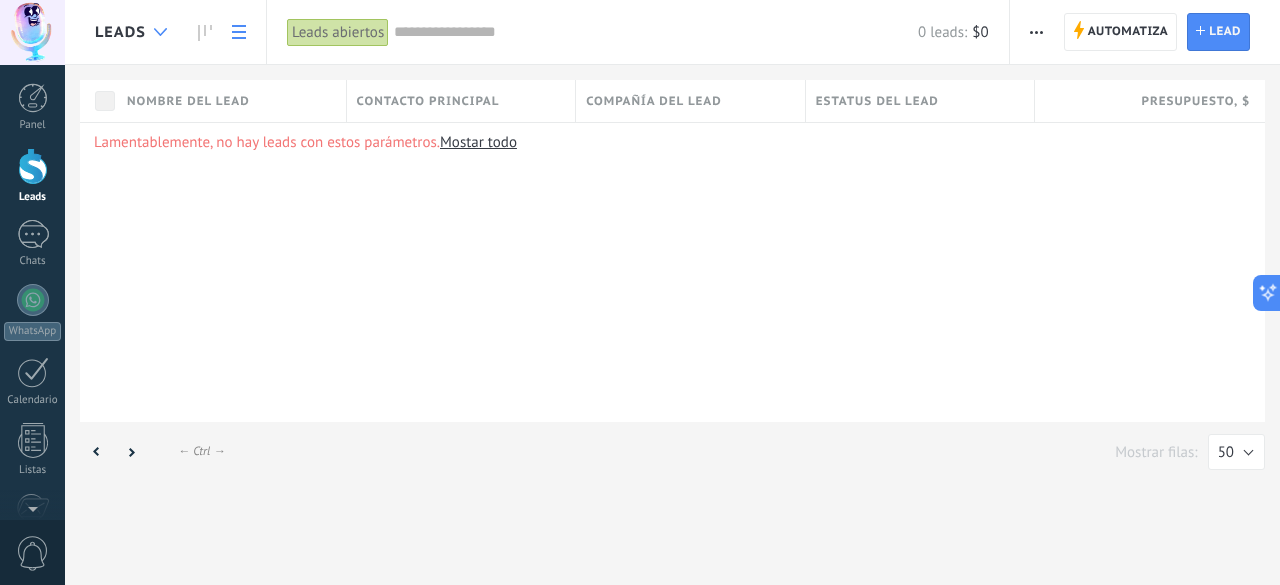 click at bounding box center [160, 32] 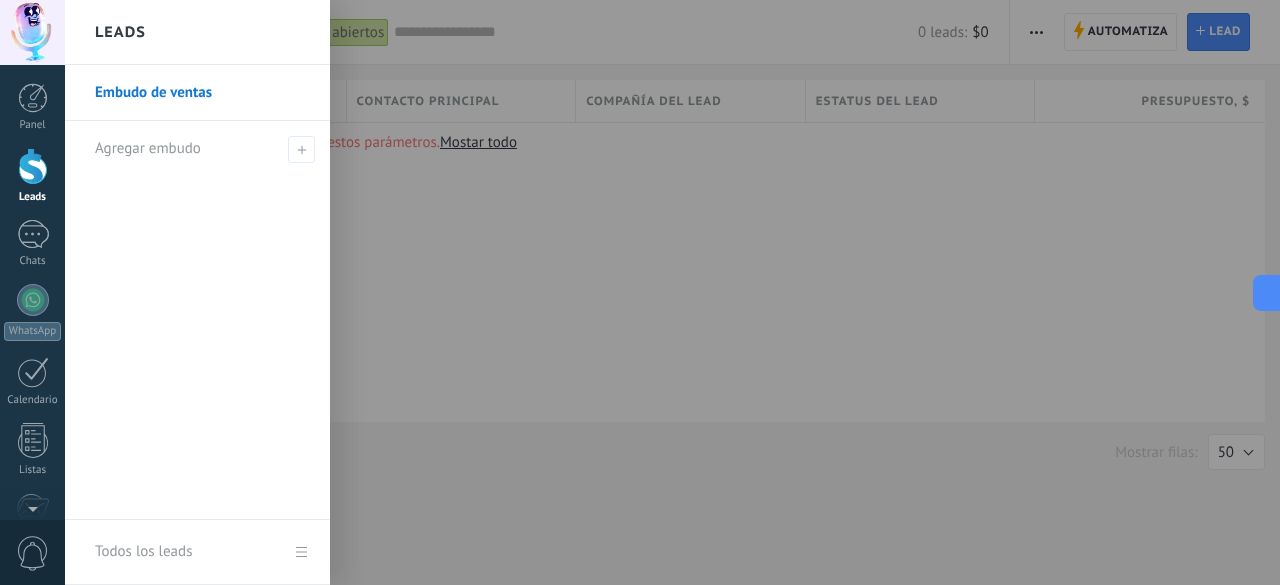 click on "Leads" at bounding box center (197, 32) 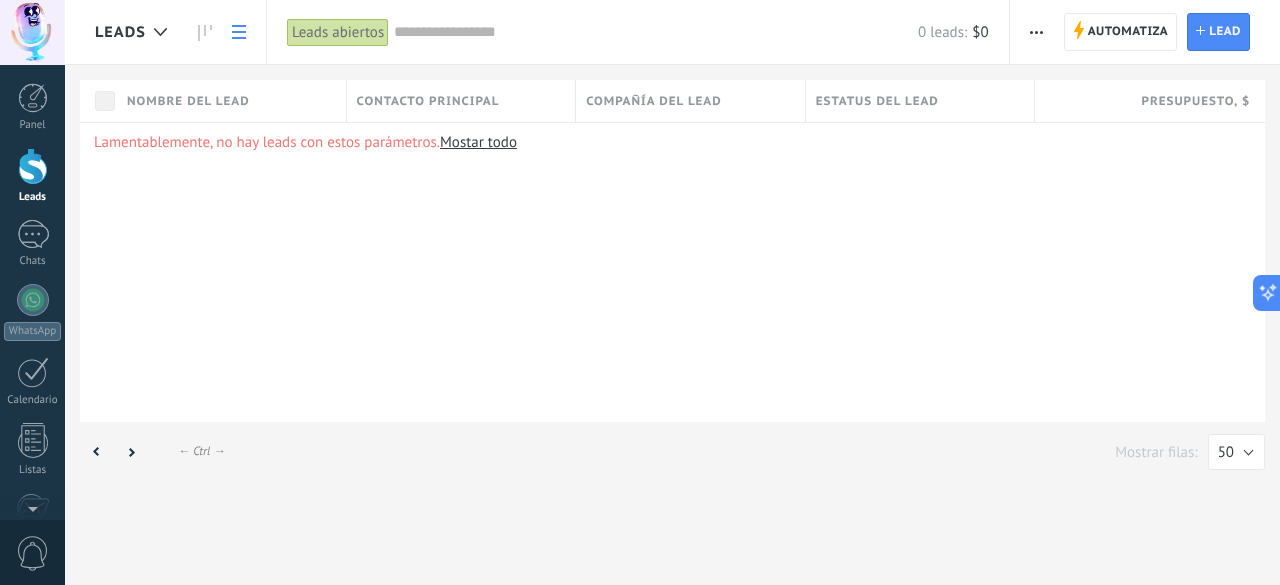 click at bounding box center [239, 32] 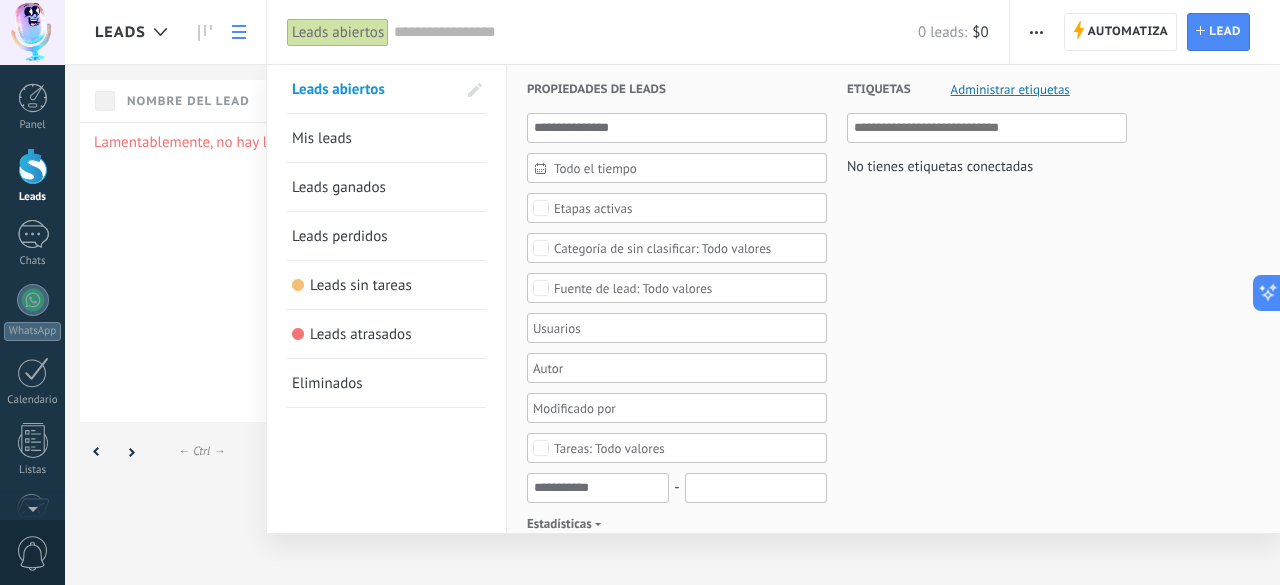 click at bounding box center [640, 292] 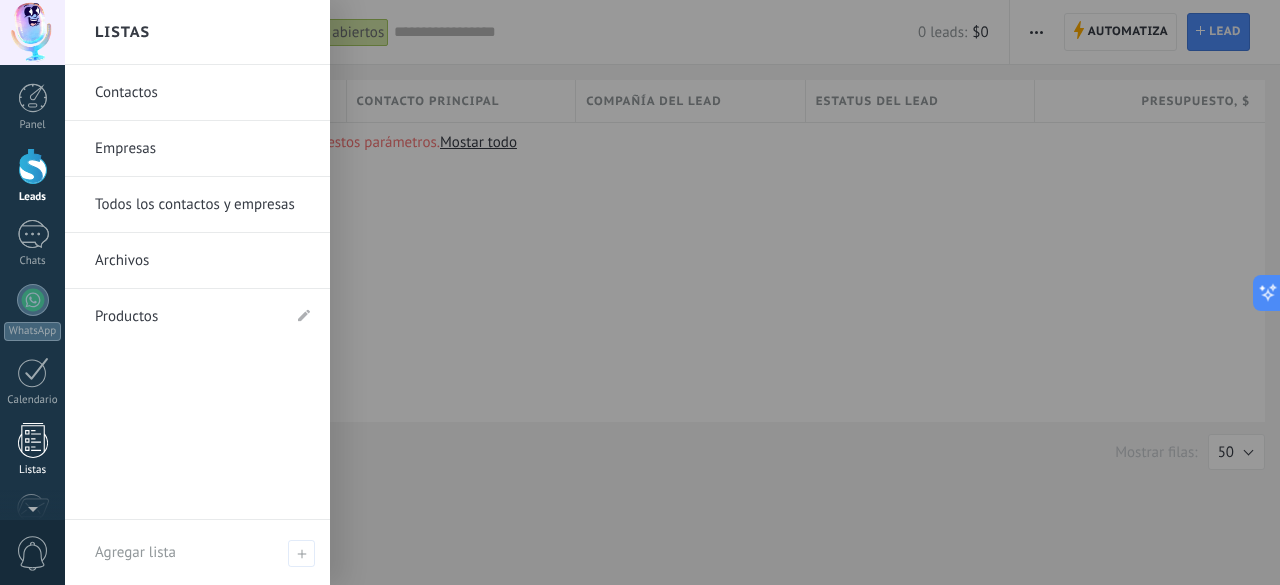 click on "Listas" at bounding box center (32, 450) 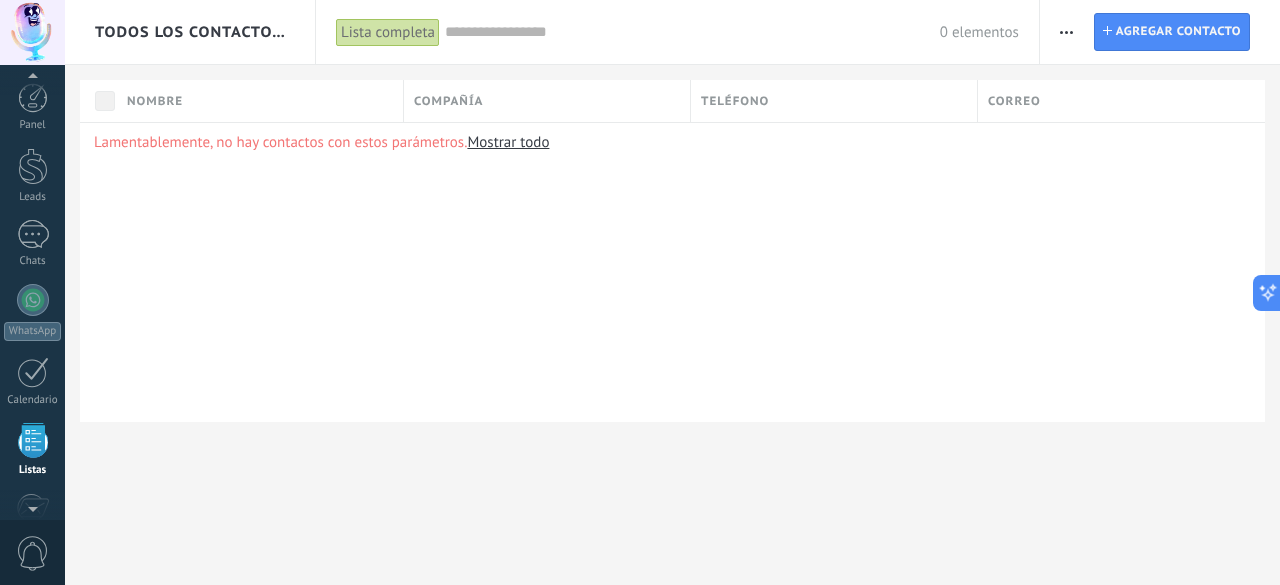 scroll, scrollTop: 123, scrollLeft: 0, axis: vertical 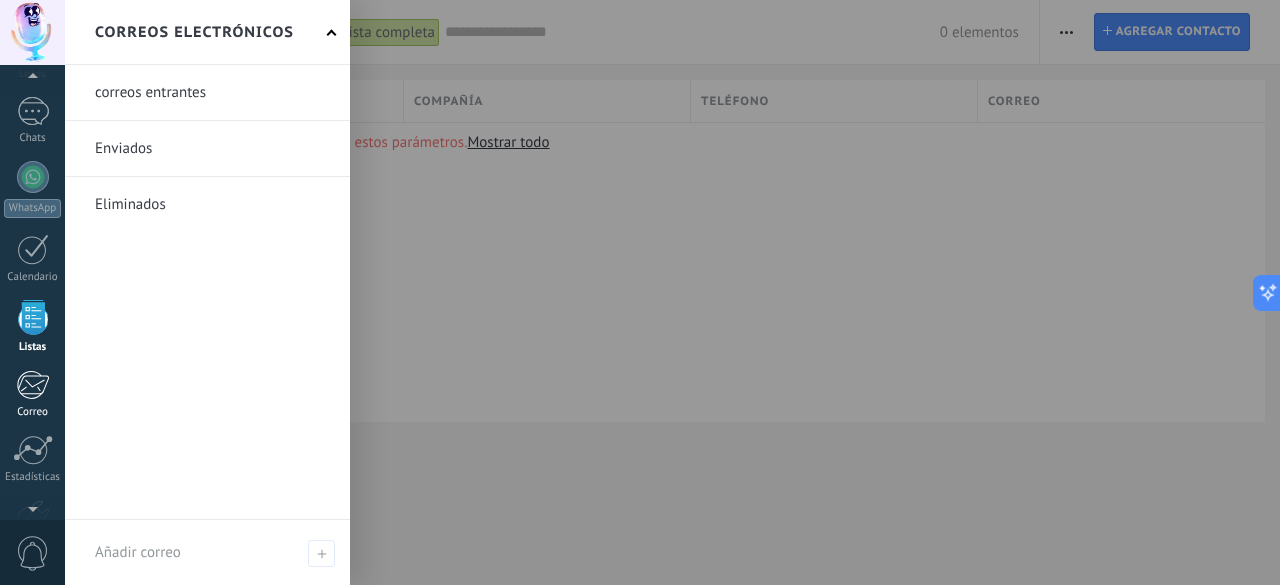 click at bounding box center [32, 385] 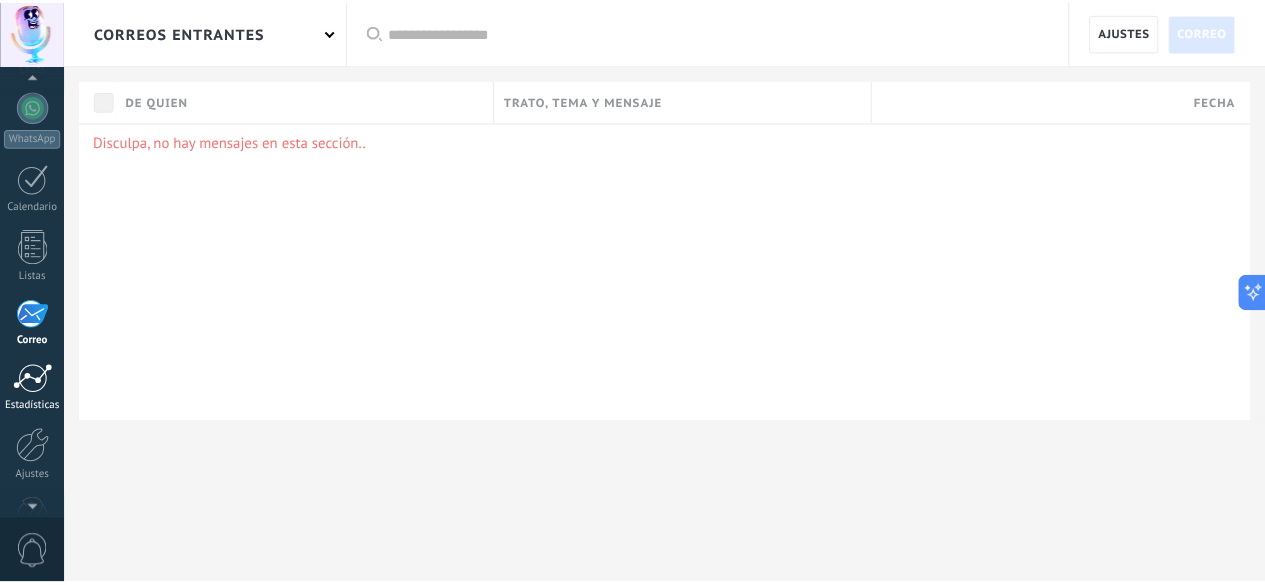 scroll, scrollTop: 245, scrollLeft: 0, axis: vertical 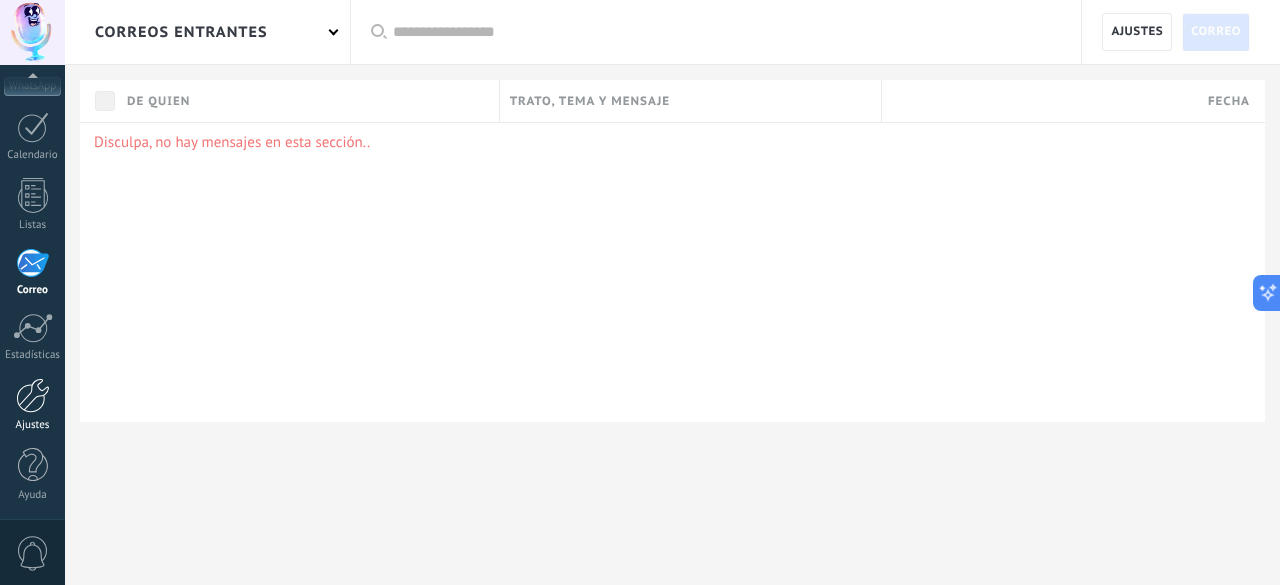 click at bounding box center [33, 395] 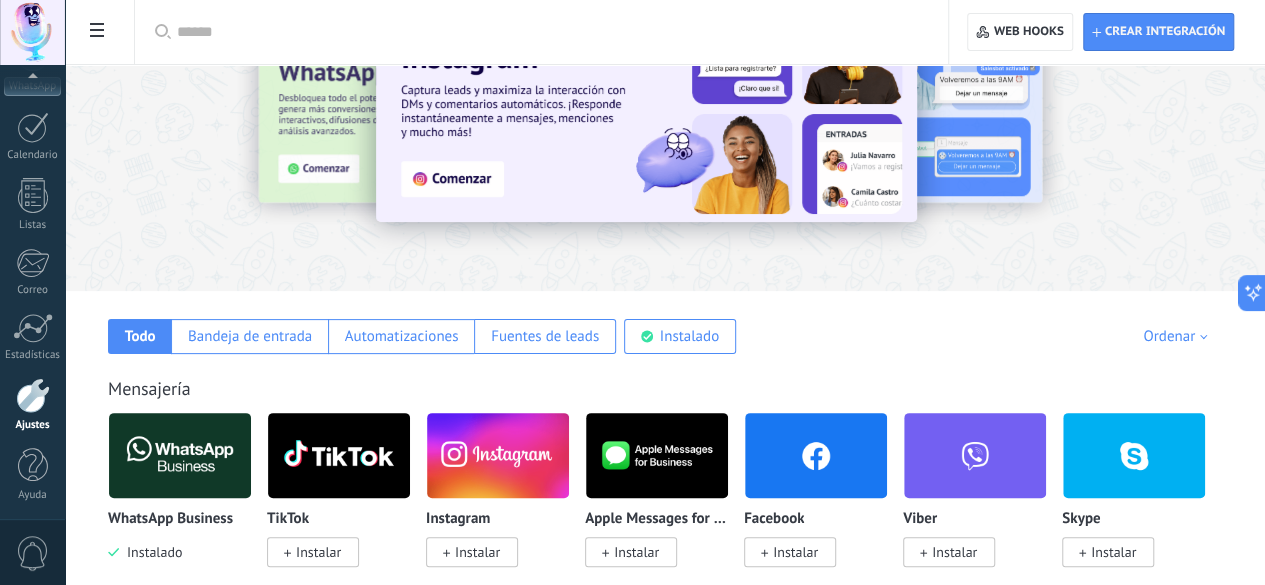 scroll, scrollTop: 0, scrollLeft: 0, axis: both 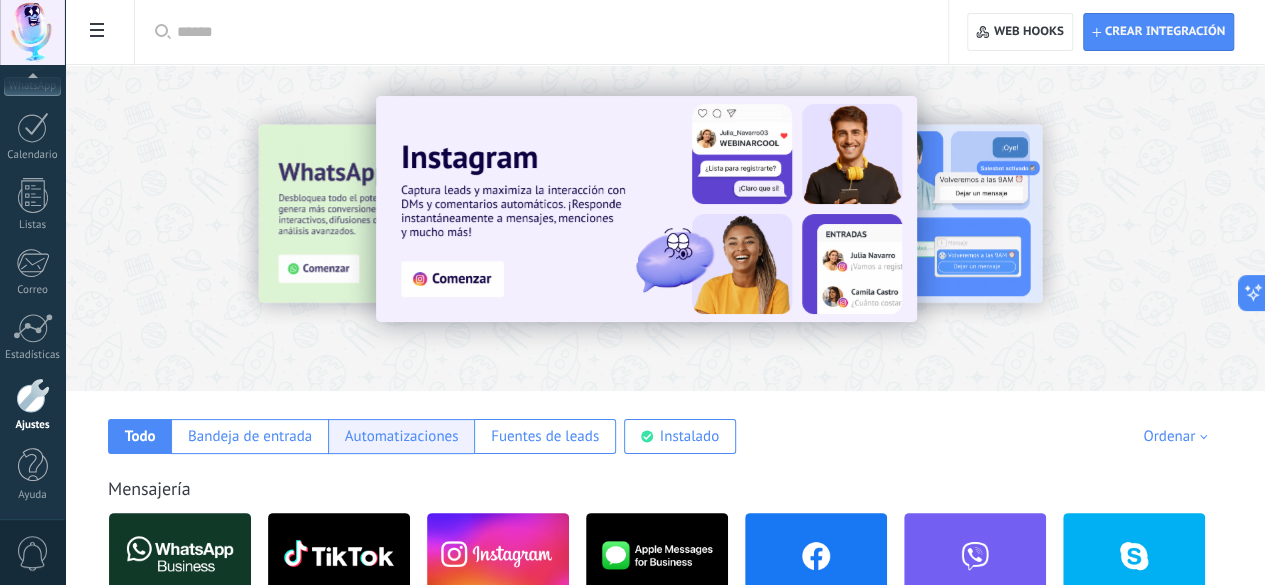 click on "Automatizaciones" at bounding box center [402, 436] 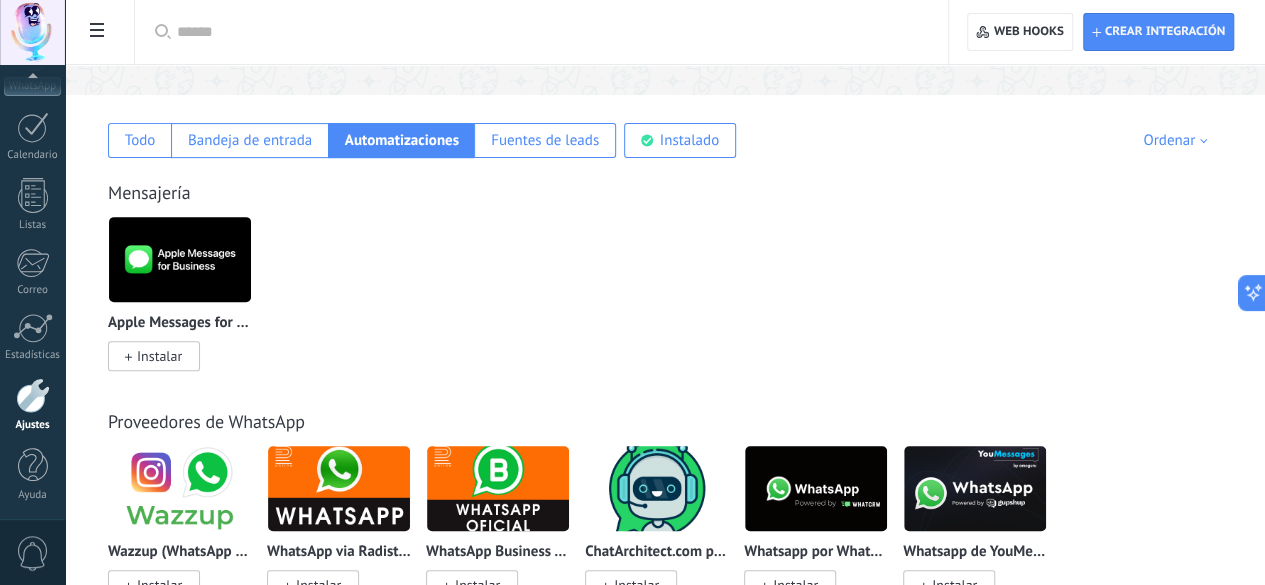 scroll, scrollTop: 200, scrollLeft: 0, axis: vertical 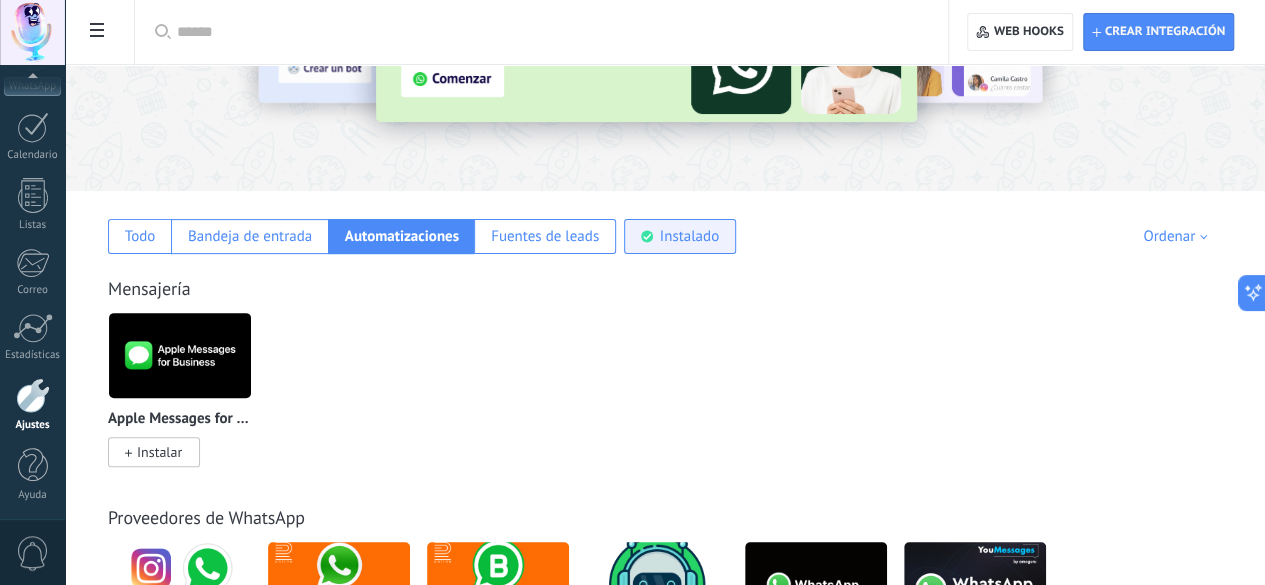 click on "Instalado" at bounding box center (689, 236) 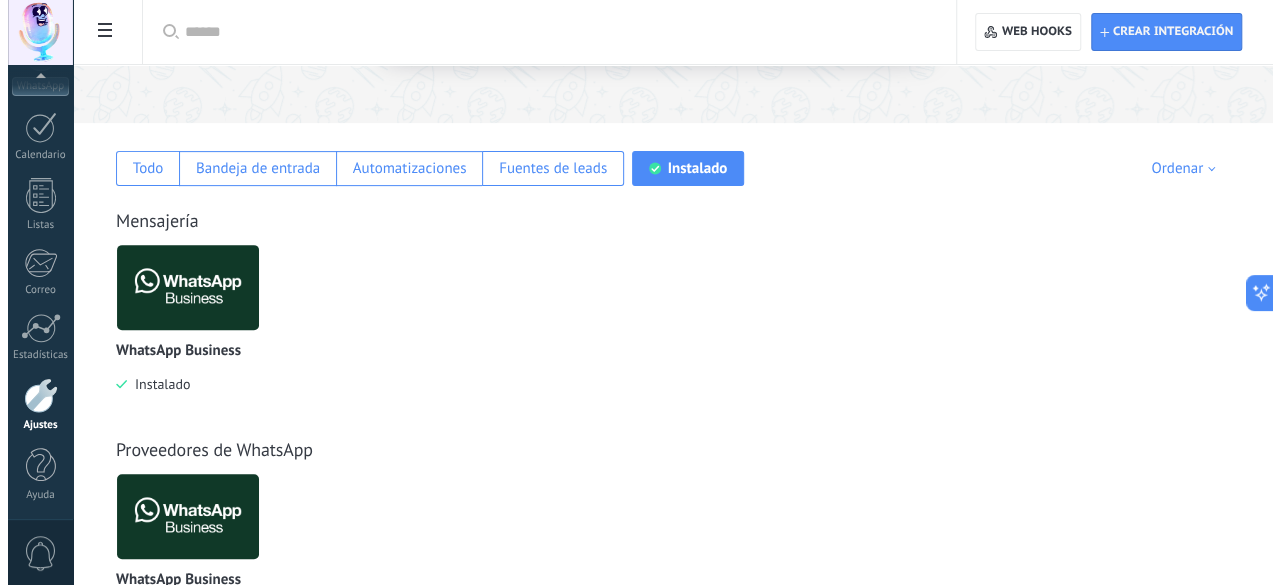 scroll, scrollTop: 300, scrollLeft: 0, axis: vertical 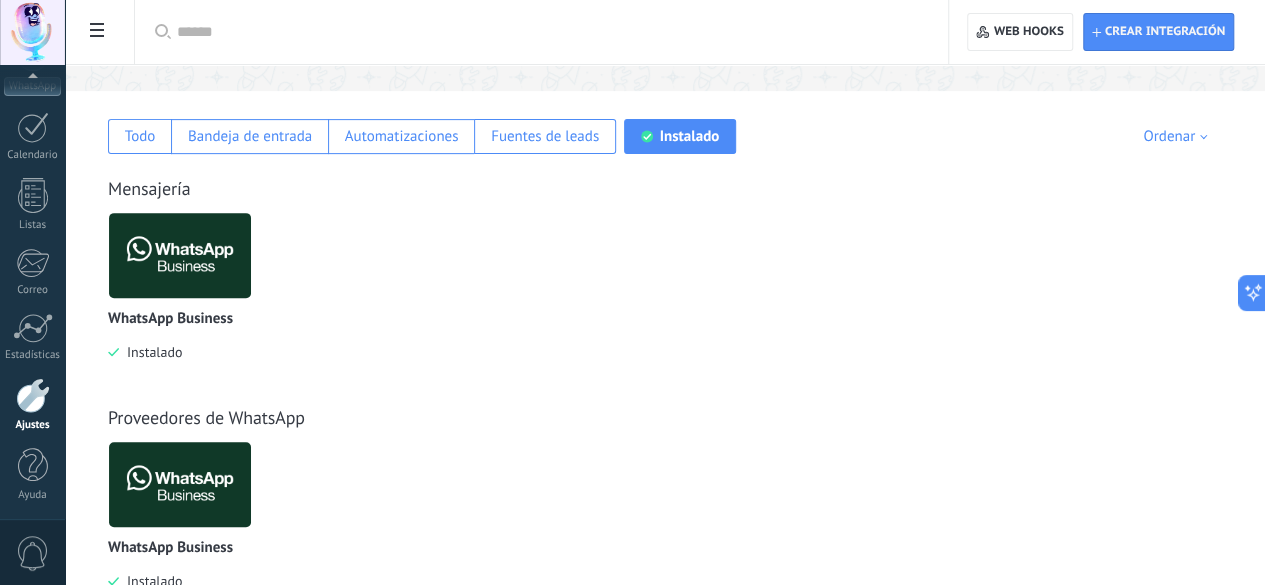 click at bounding box center [180, 255] 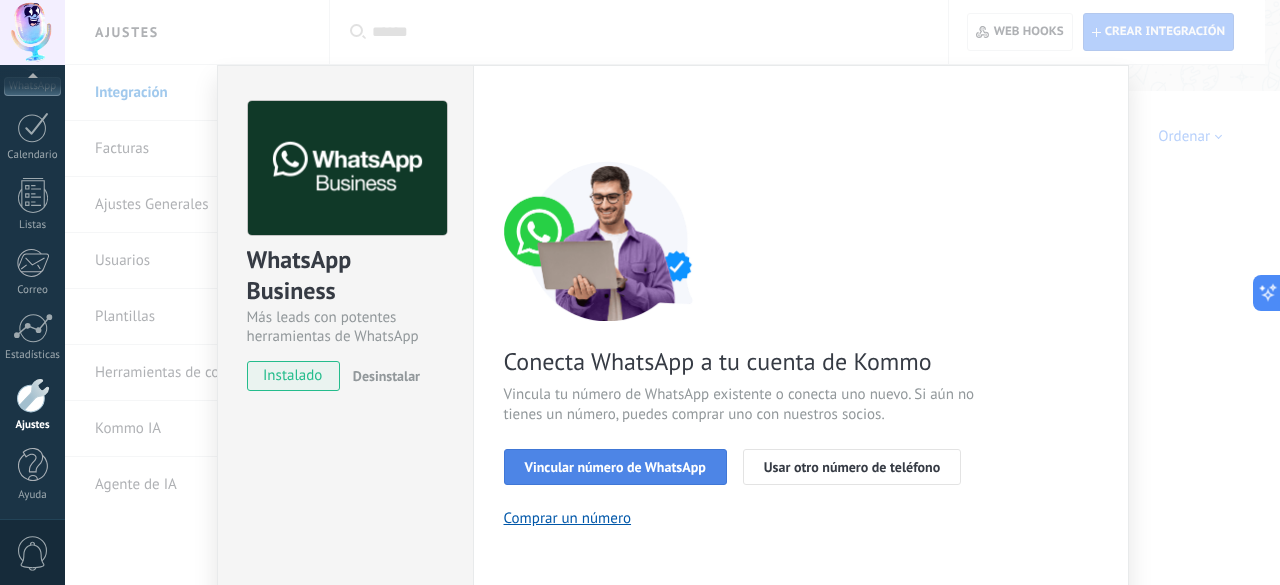 click on "Vincular número de WhatsApp" at bounding box center [615, 467] 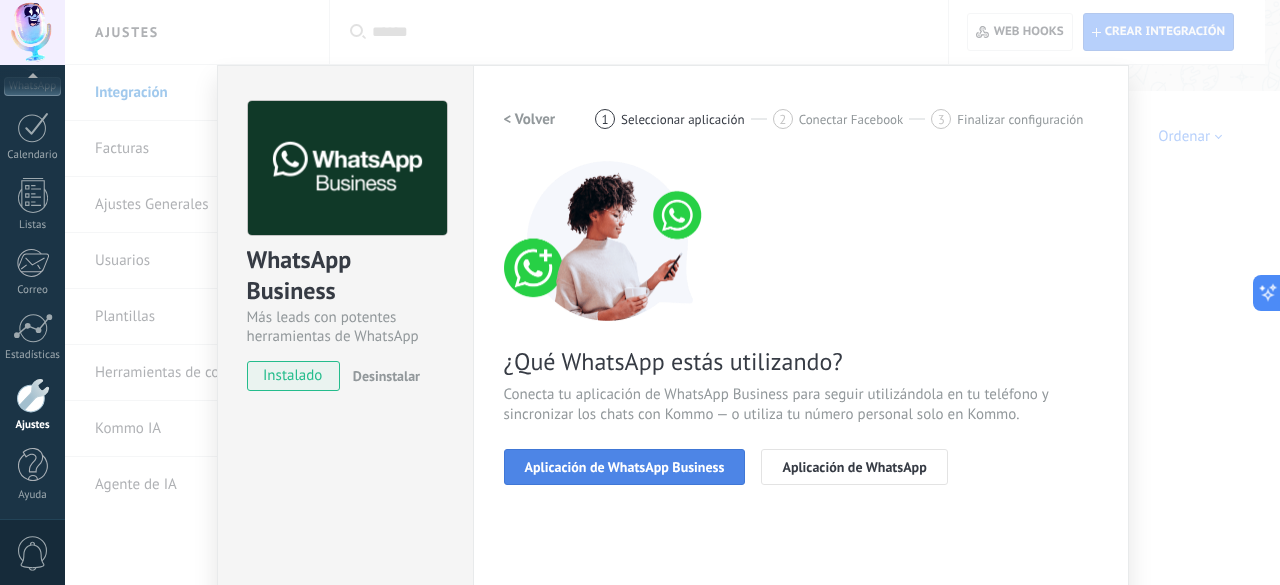 click on "Aplicación de WhatsApp Business" at bounding box center (625, 467) 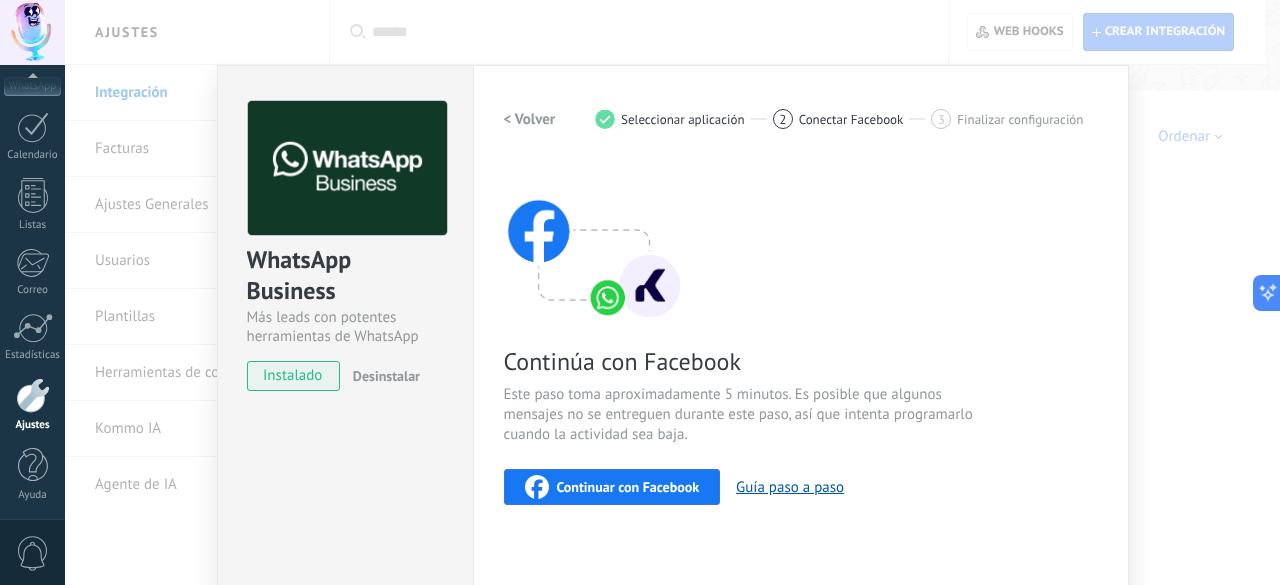 click on "Continuar con Facebook" at bounding box center (628, 487) 